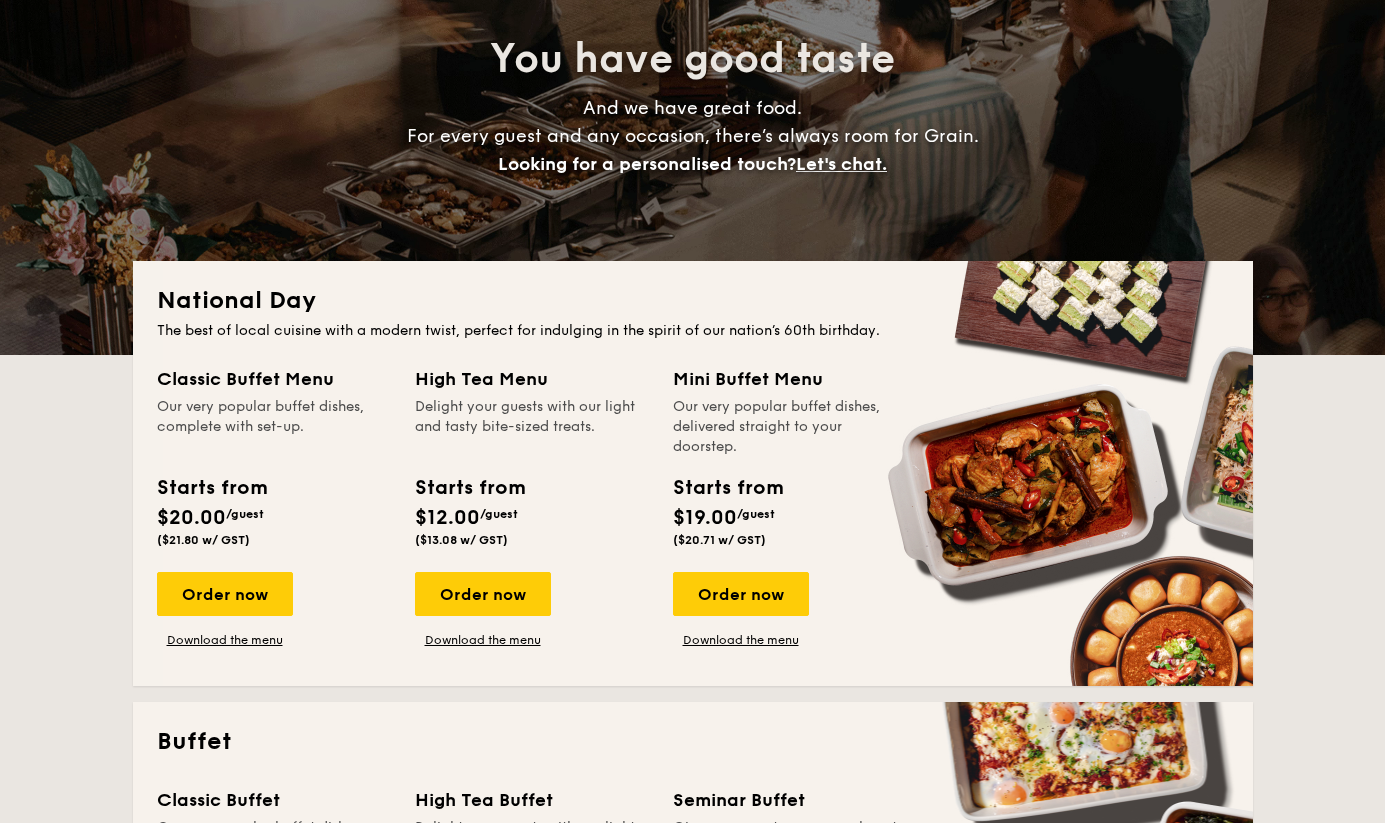 scroll, scrollTop: 394, scrollLeft: 0, axis: vertical 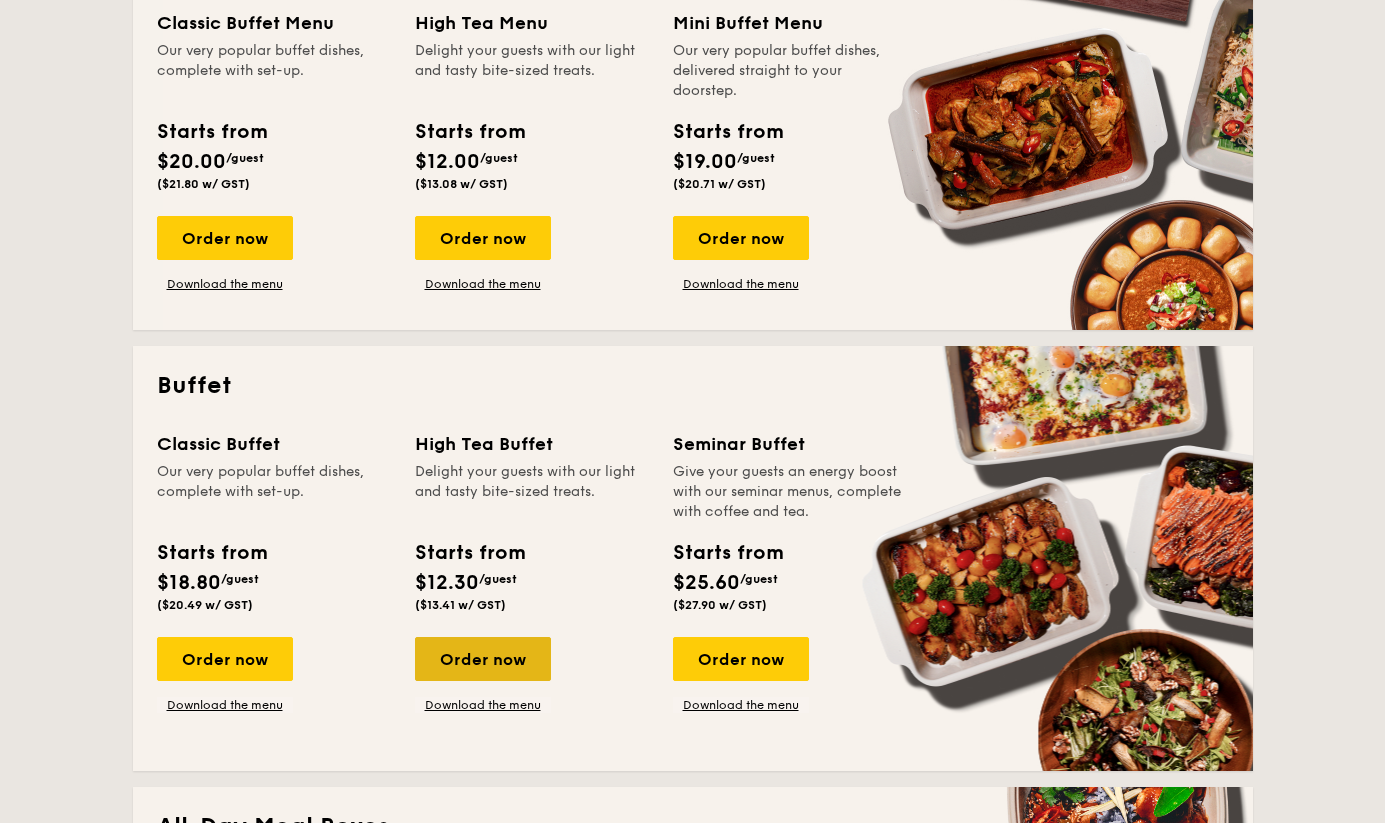 click on "Order now" at bounding box center [483, 659] 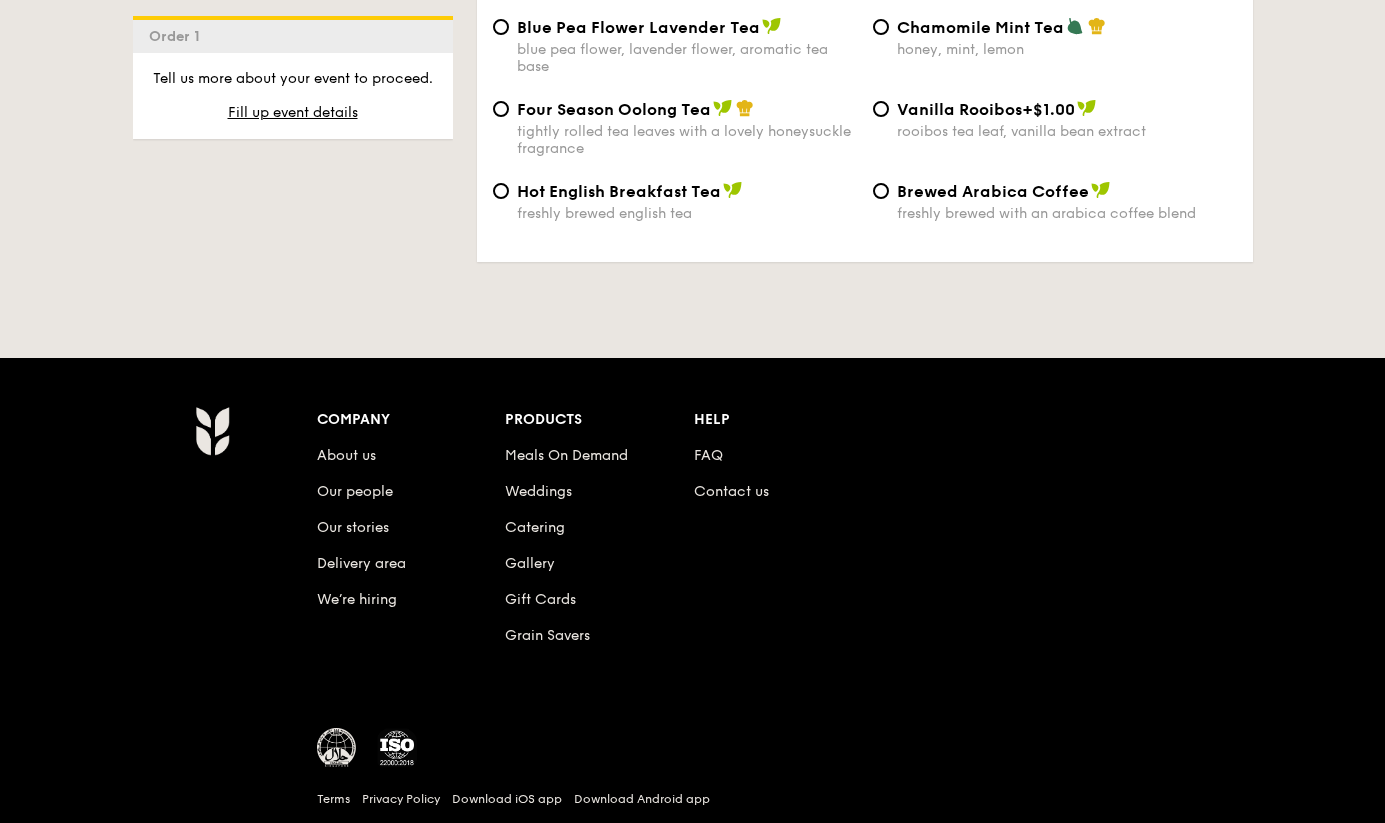 scroll, scrollTop: 3548, scrollLeft: 0, axis: vertical 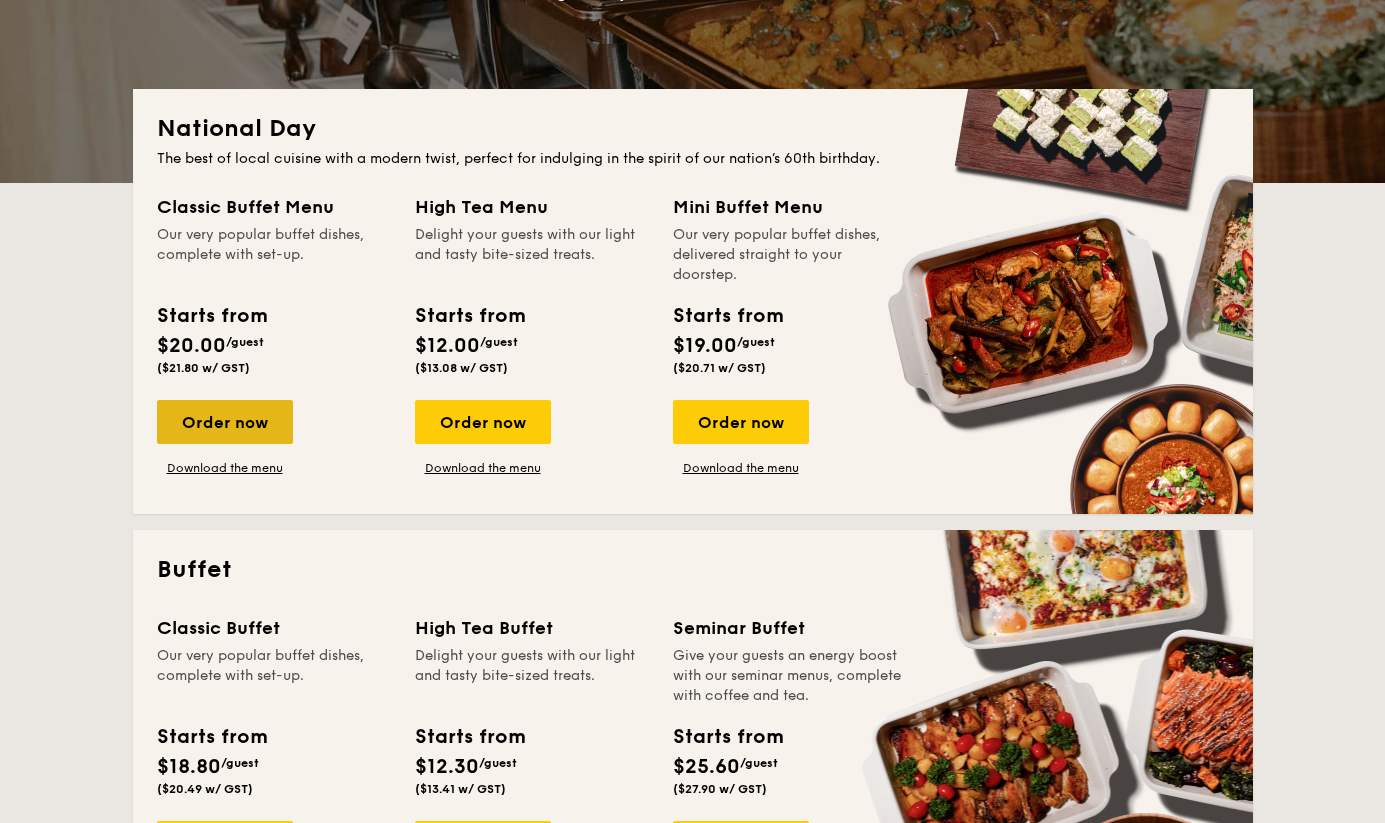 click on "Order now" at bounding box center [225, 422] 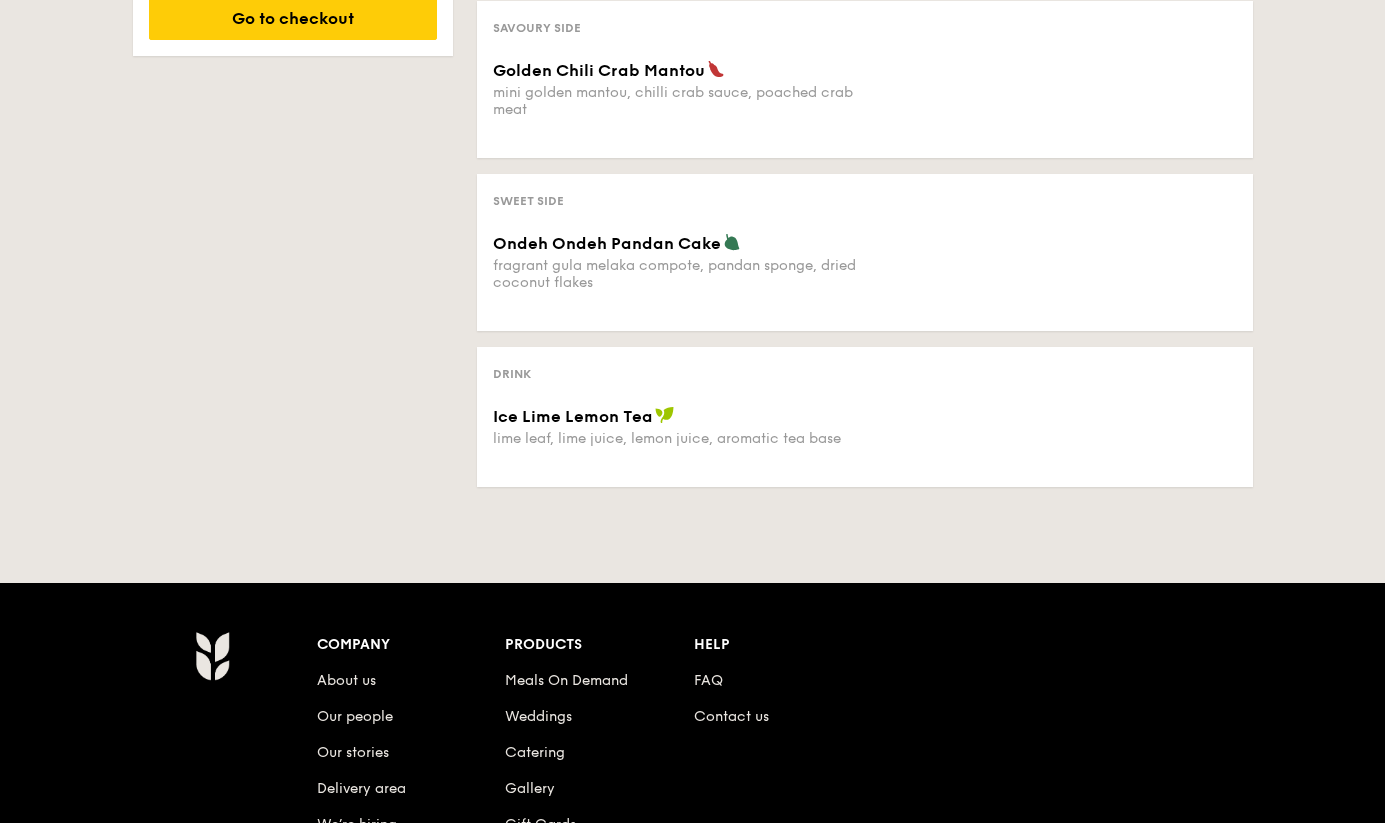 scroll, scrollTop: 1244, scrollLeft: 0, axis: vertical 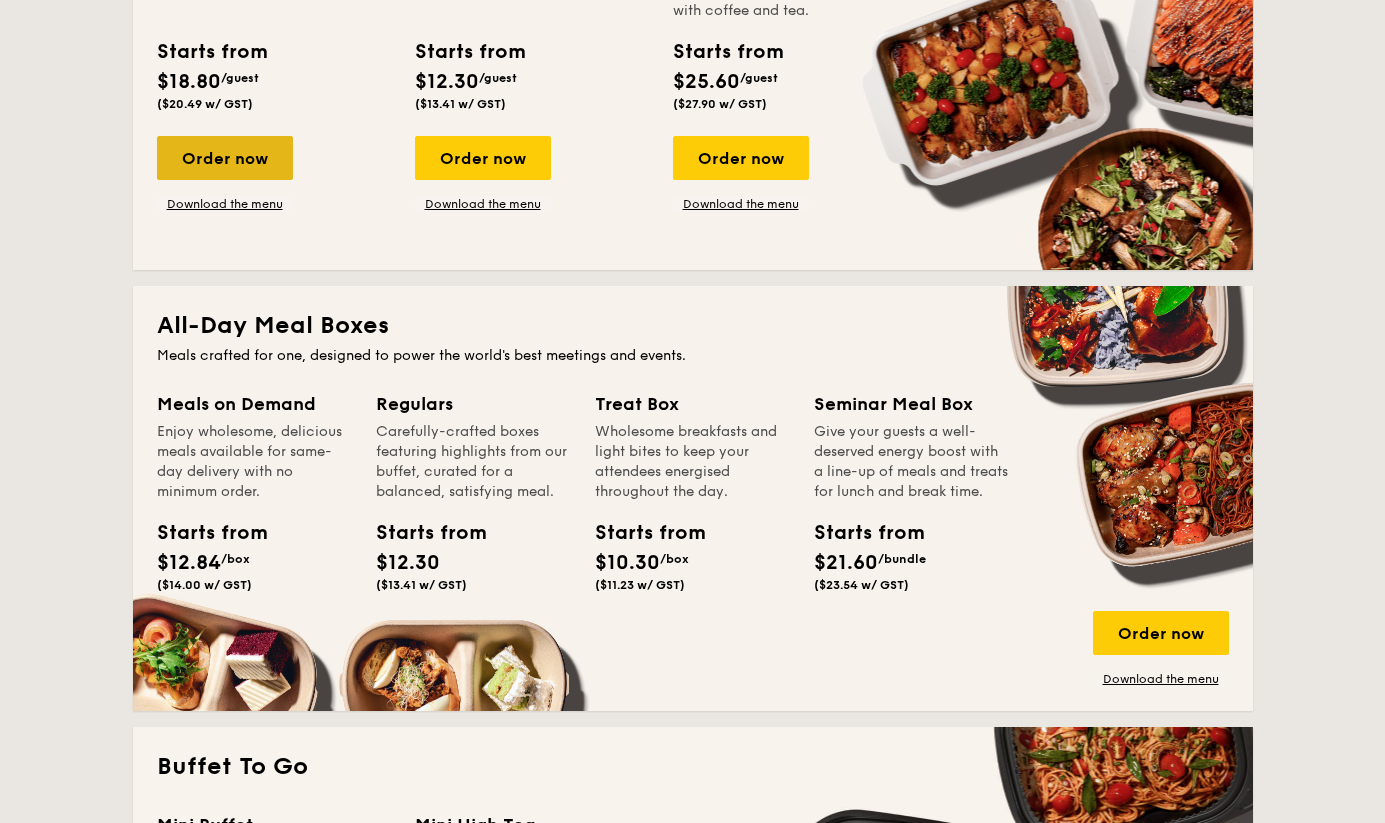 click on "Order now" at bounding box center [225, 158] 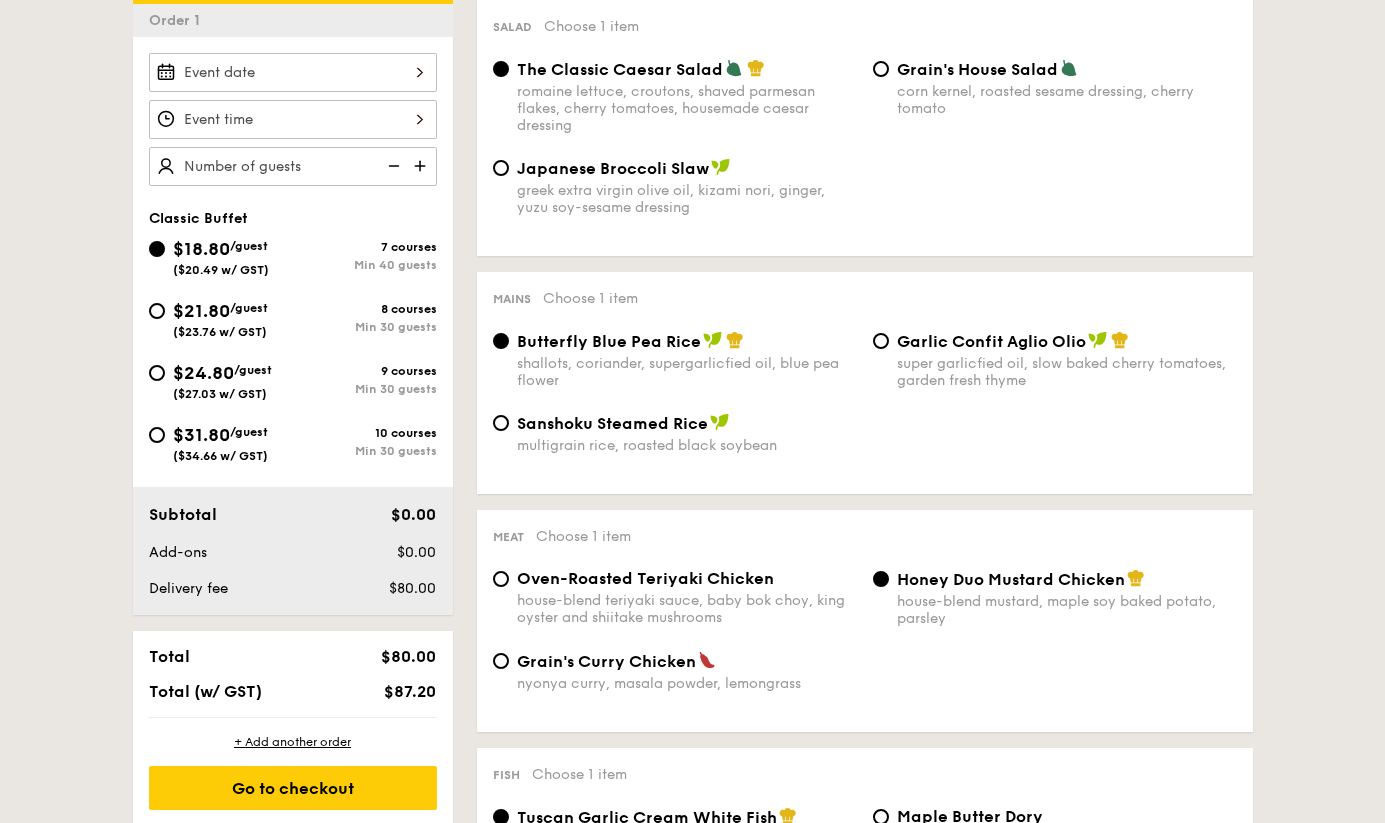 scroll, scrollTop: 566, scrollLeft: 0, axis: vertical 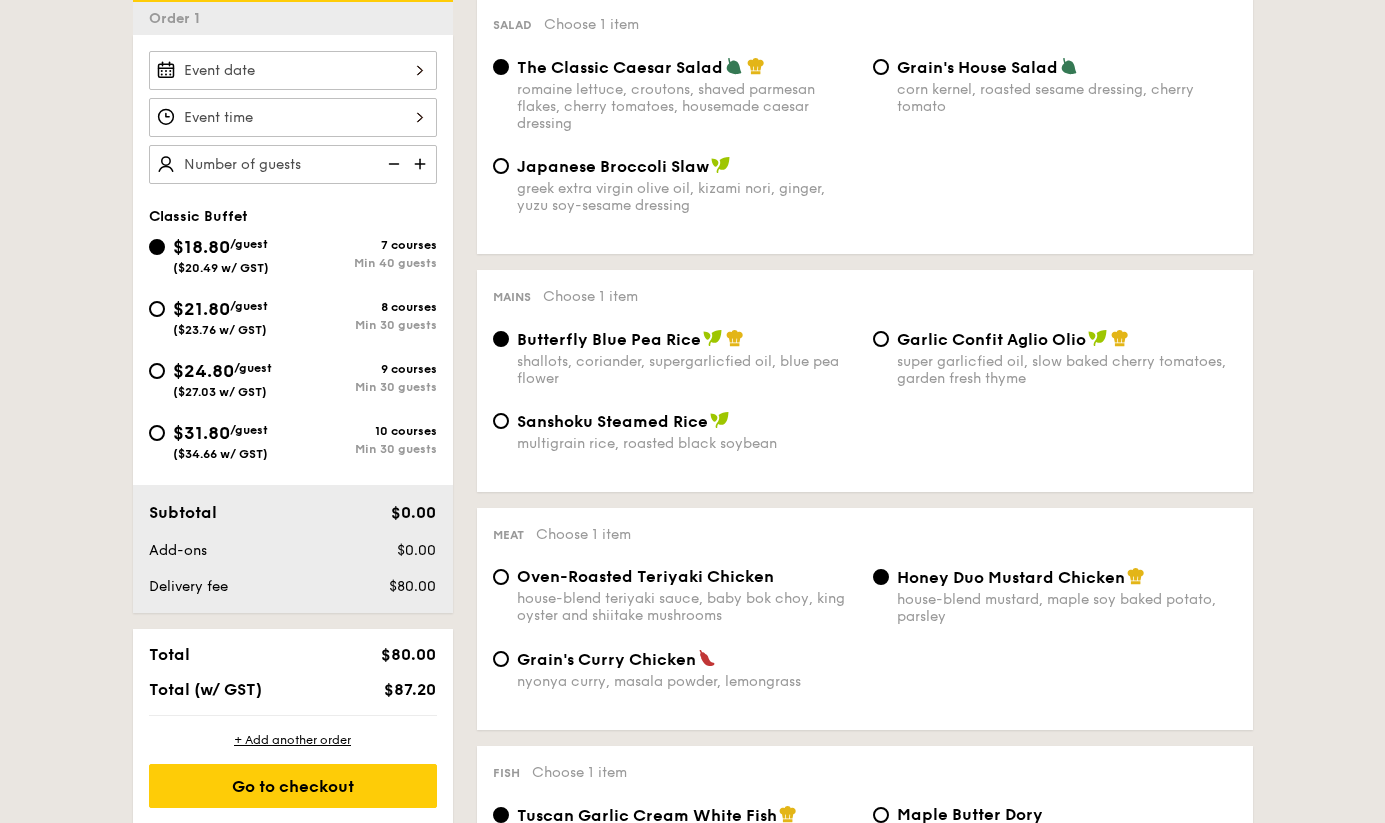 click on "super garlicfied oil, slow baked cherry tomatoes, garden fresh thyme" at bounding box center (1067, 370) 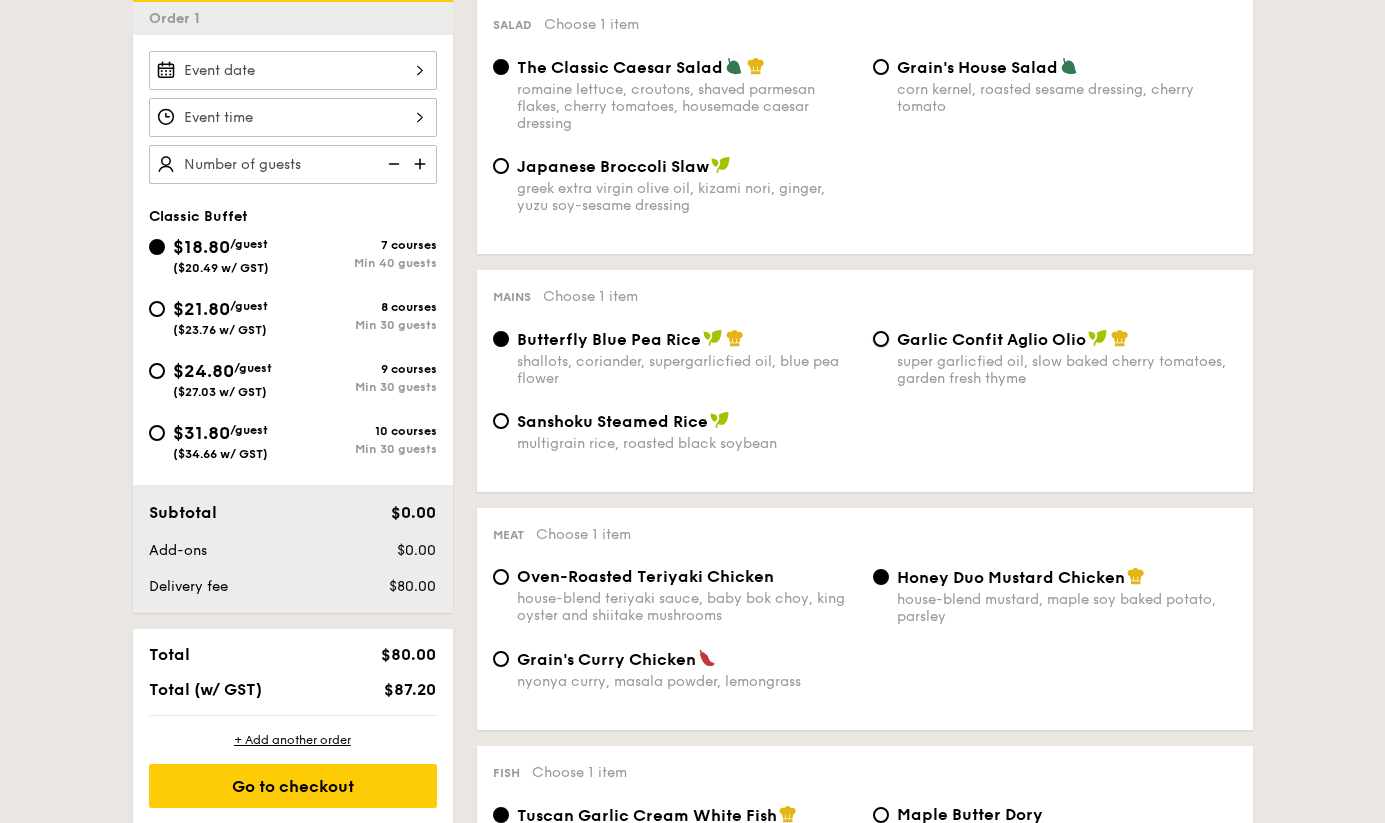 click on "Garlic Confit Aglio Olio super garlicfied oil, slow baked cherry tomatoes, garden fresh thyme" at bounding box center [881, 339] 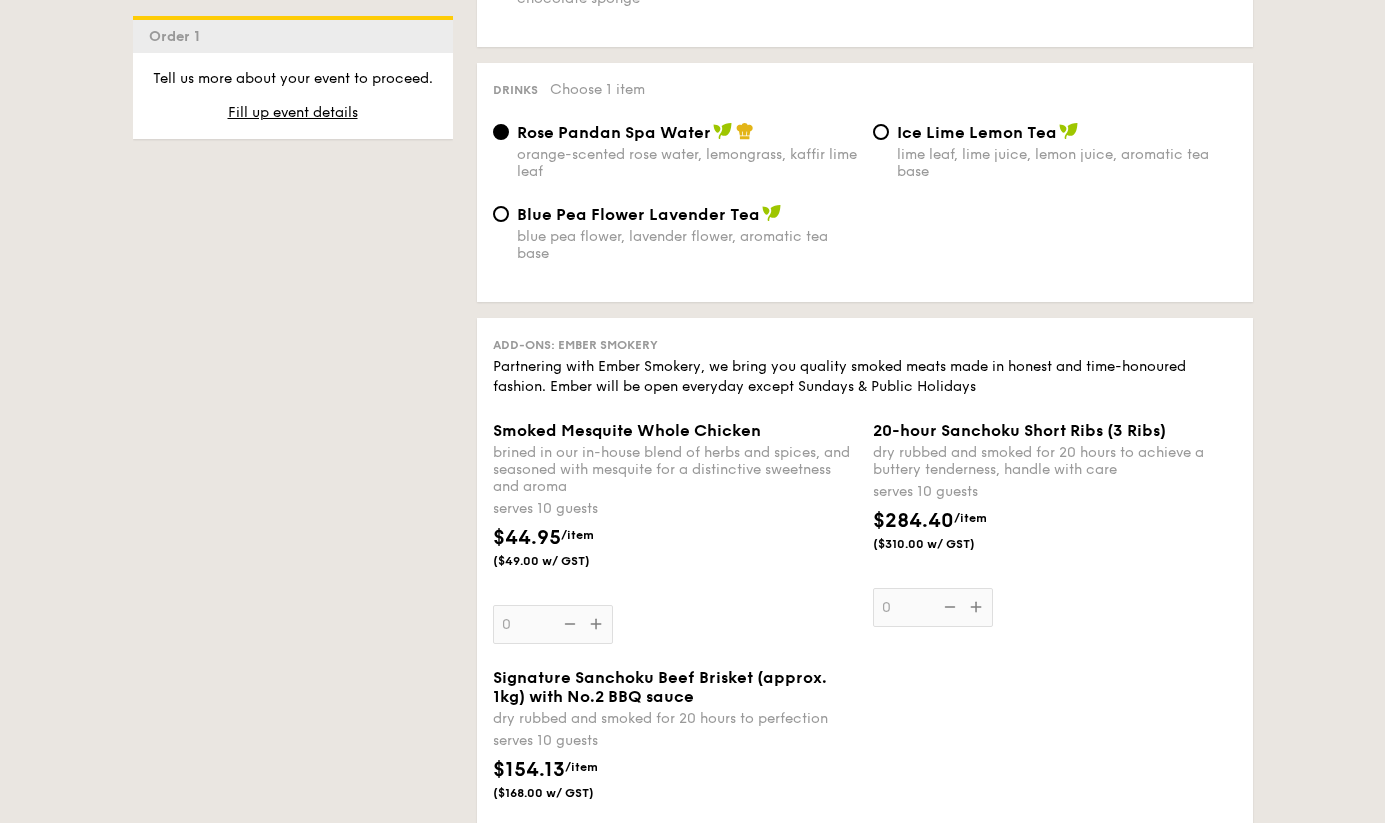scroll, scrollTop: 2018, scrollLeft: 0, axis: vertical 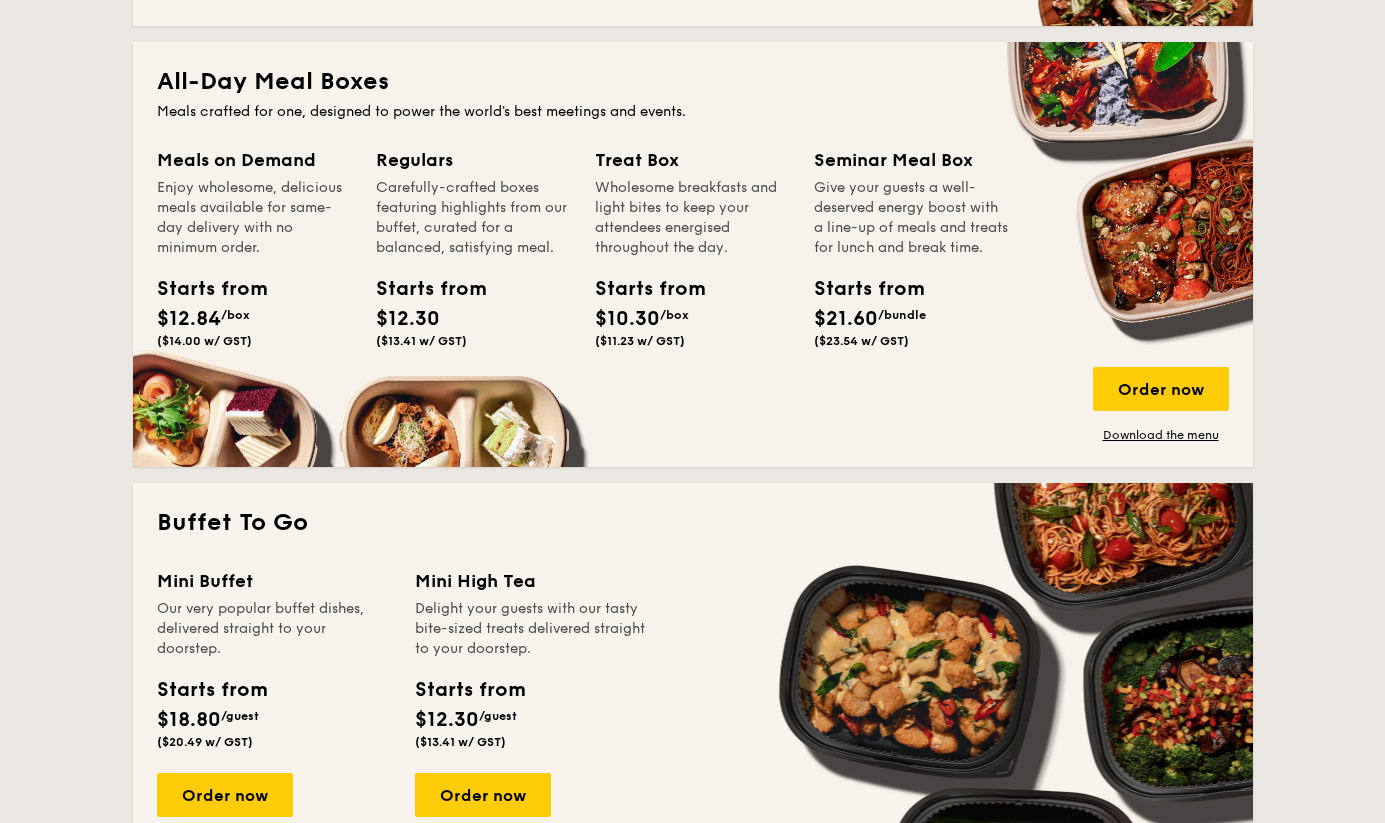 click on "National Day The best of local cuisine with a modern twist, perfect for indulging in the spirit of our nation’s 60th birthday.
Classic Buffet Menu
Our very popular buffet dishes, complete with set-up.
Starts from
$20.00
/guest
($21.80 w/ GST)
Order now
Download the menu
High Tea Menu
Delight your guests with our light and tasty bite-sized treats.
Starts from
$12.00
/guest
($13.08 w/ GST)
Order now
Download the menu
Mini Buffet Menu
Our very popular buffet dishes, delivered straight to your doorstep.
Starts from
$19.00
/guest
($20.71 w/ GST)
Order now
Download the menu
Buffet  /guest  Grain" at bounding box center [693, 462] 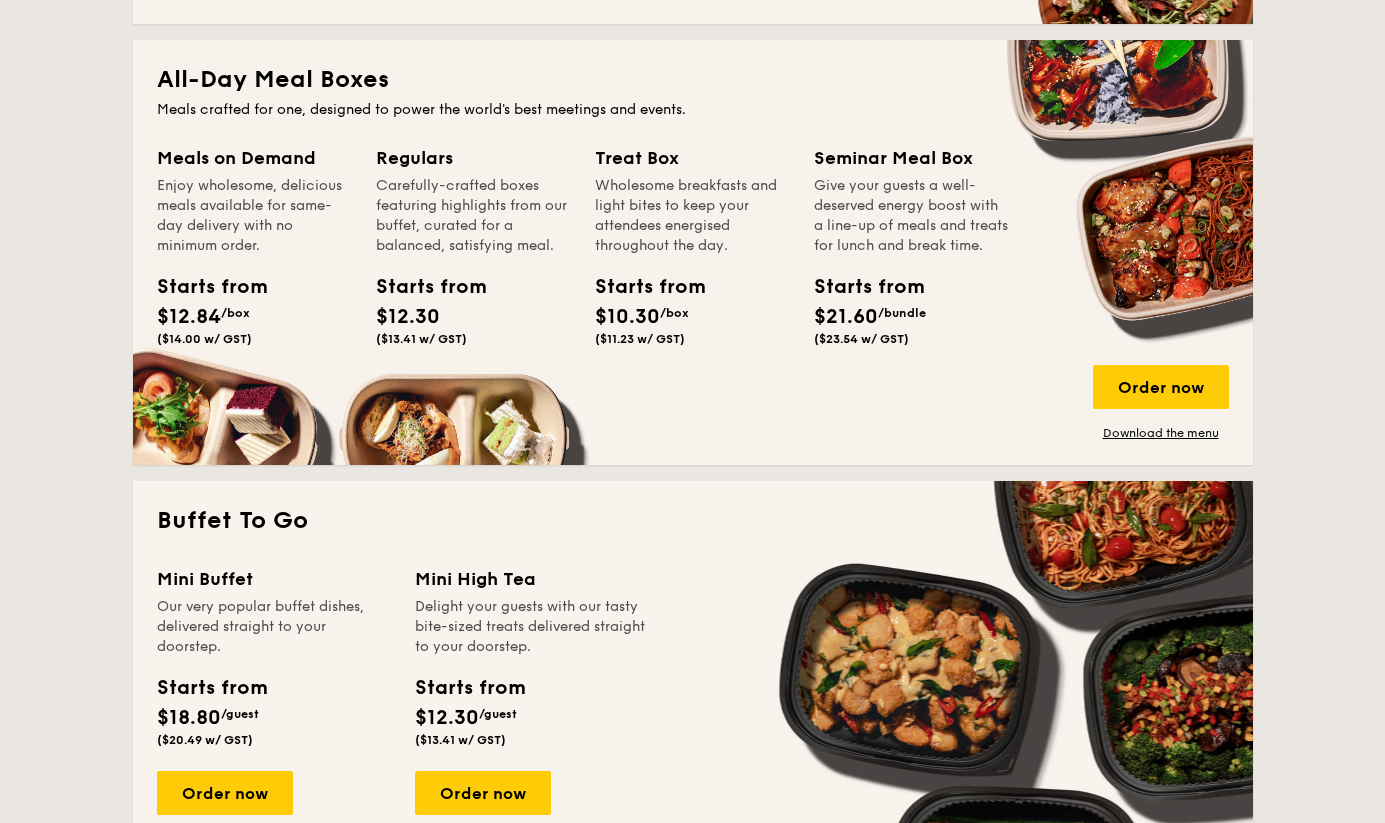 drag, startPoint x: 543, startPoint y: 302, endPoint x: 526, endPoint y: 317, distance: 22.671568 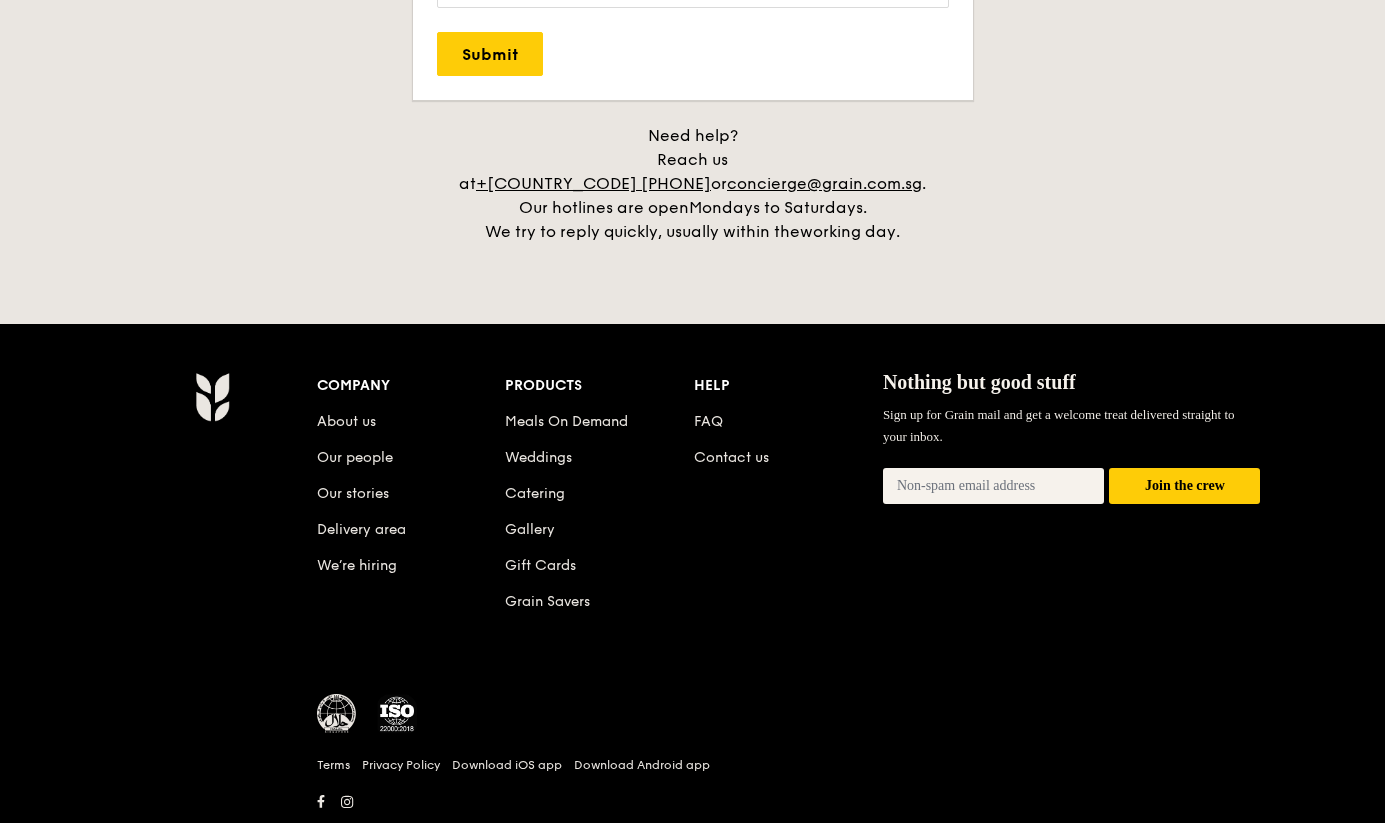 scroll, scrollTop: 4600, scrollLeft: 0, axis: vertical 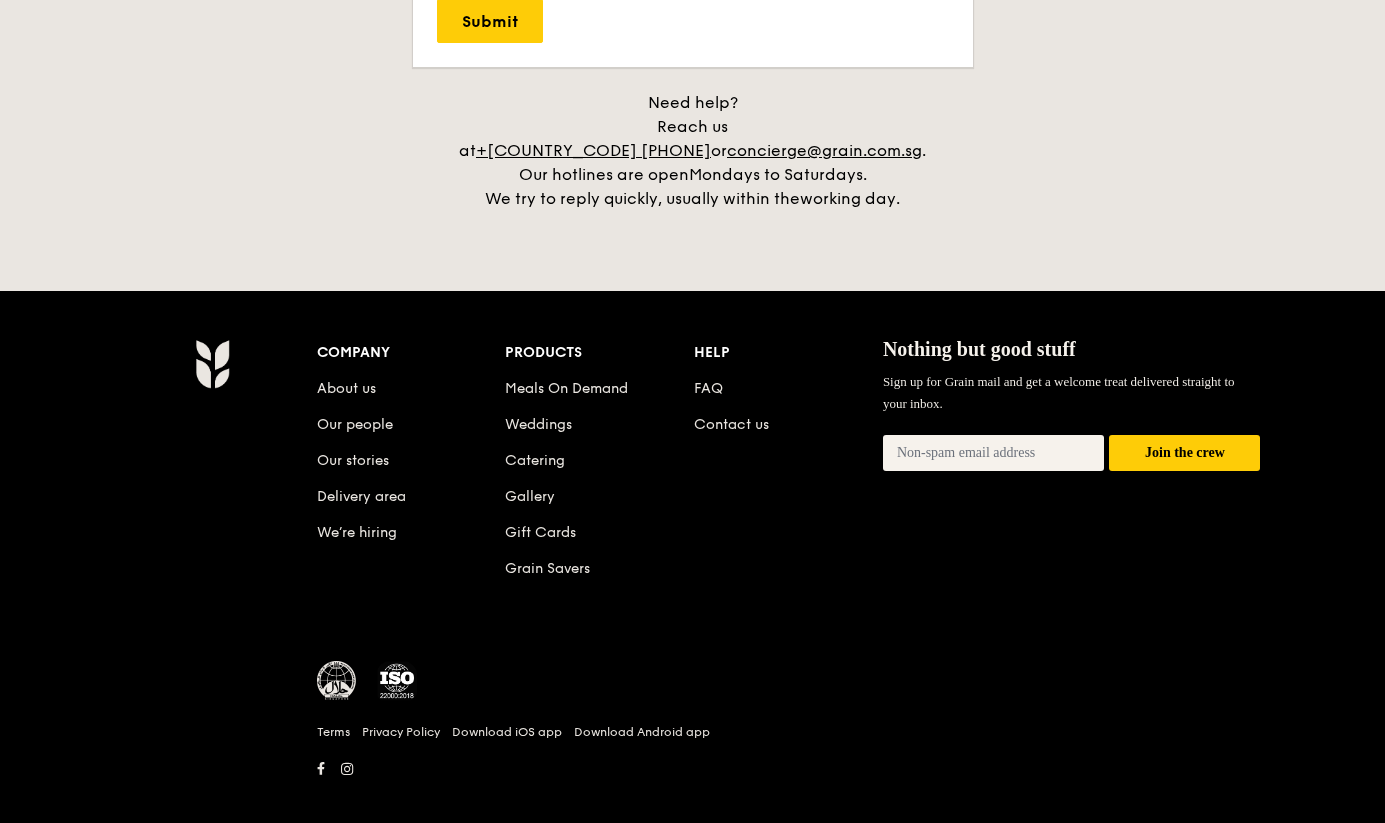 drag, startPoint x: 494, startPoint y: 441, endPoint x: 454, endPoint y: 438, distance: 40.112343 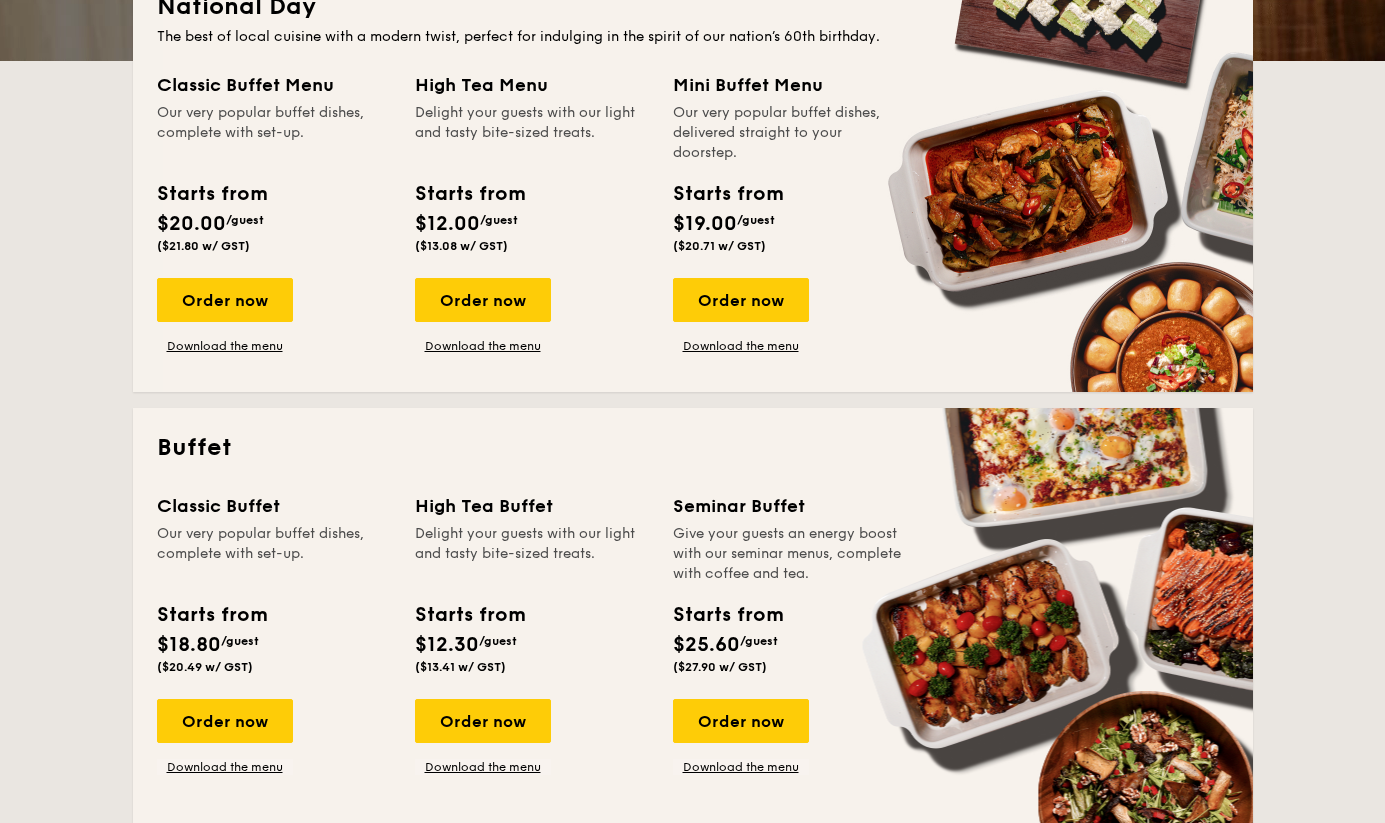 scroll, scrollTop: 503, scrollLeft: 0, axis: vertical 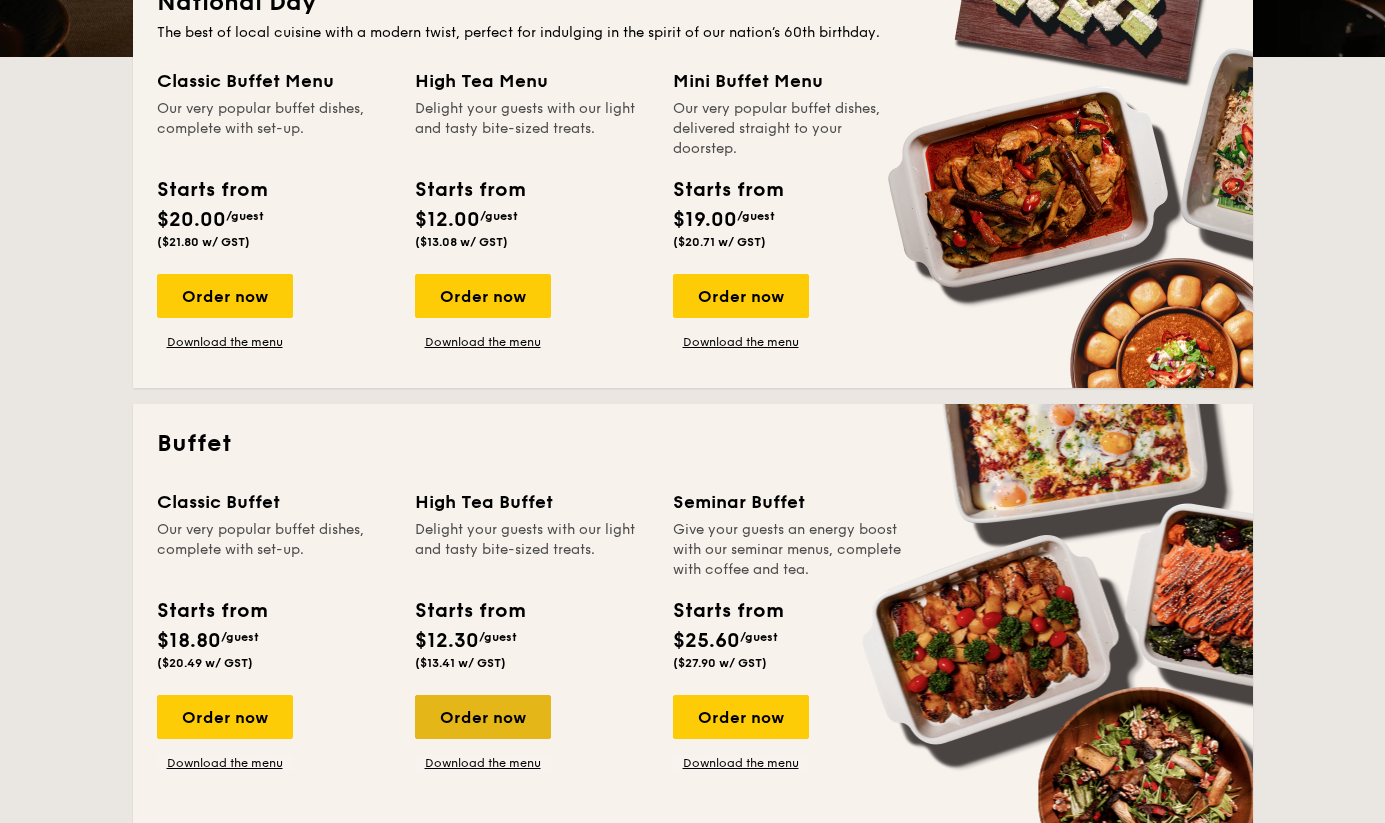 click on "Order now" at bounding box center (483, 717) 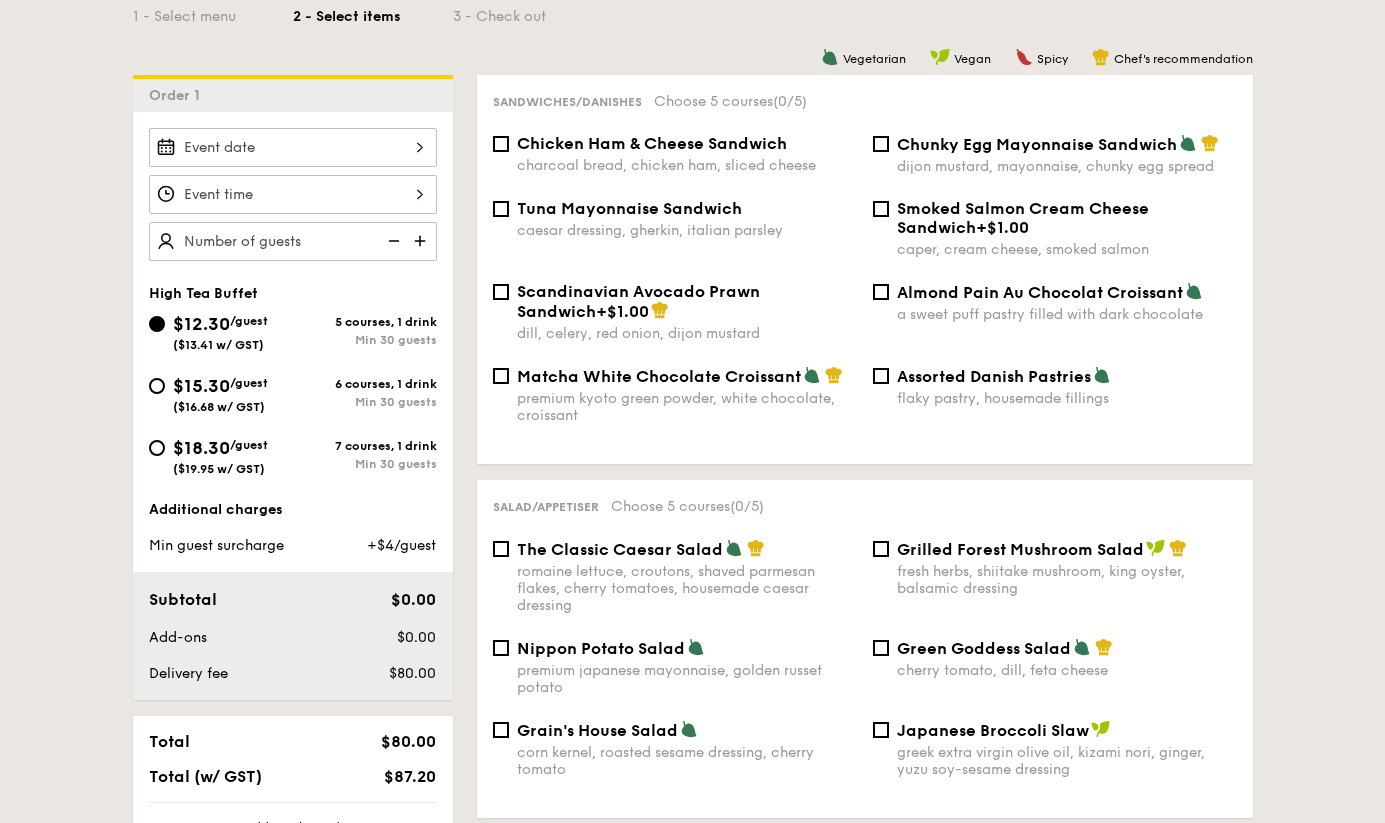 scroll, scrollTop: 493, scrollLeft: 0, axis: vertical 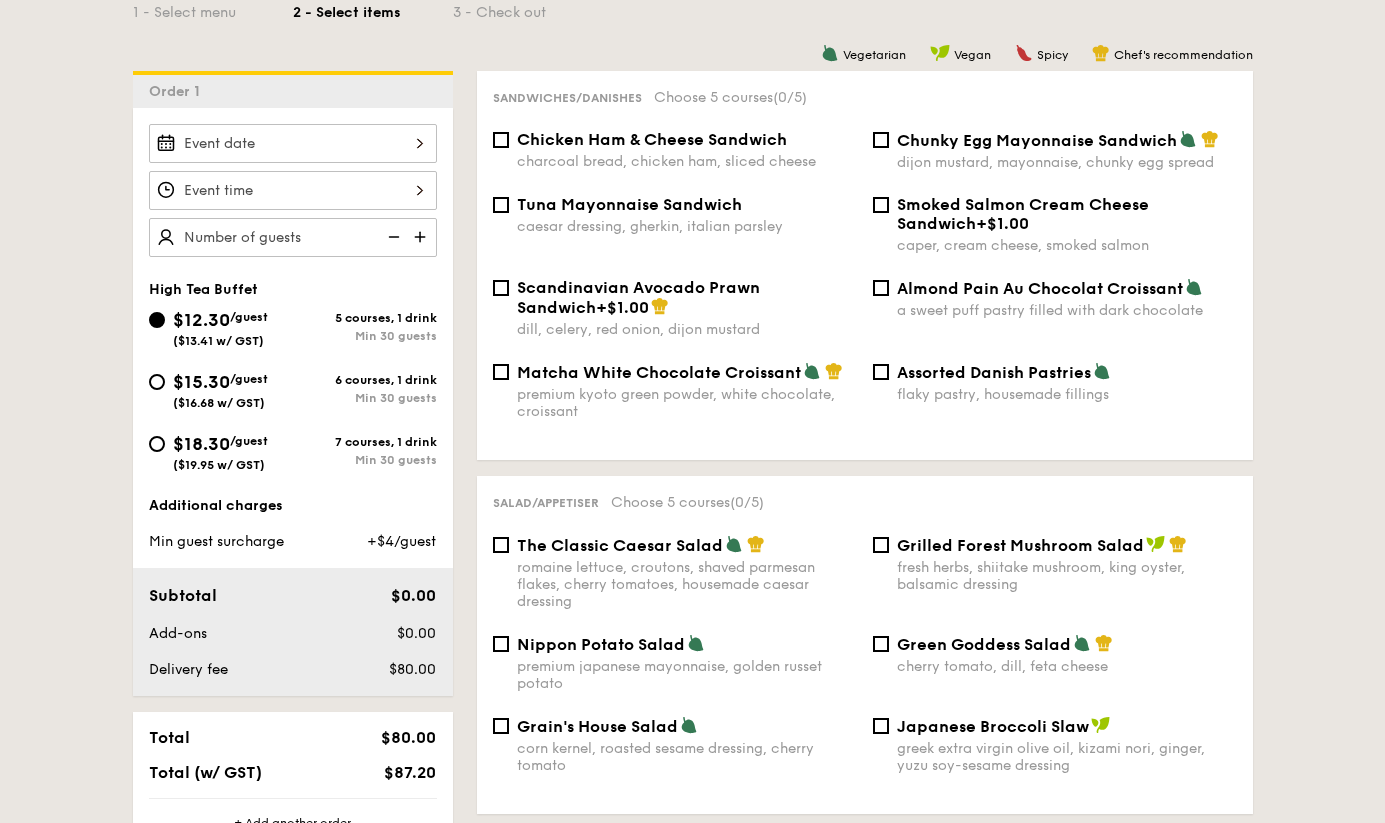 click on "Smoked Salmon Cream Cheese Sandwich
+$1.00" at bounding box center (1067, 214) 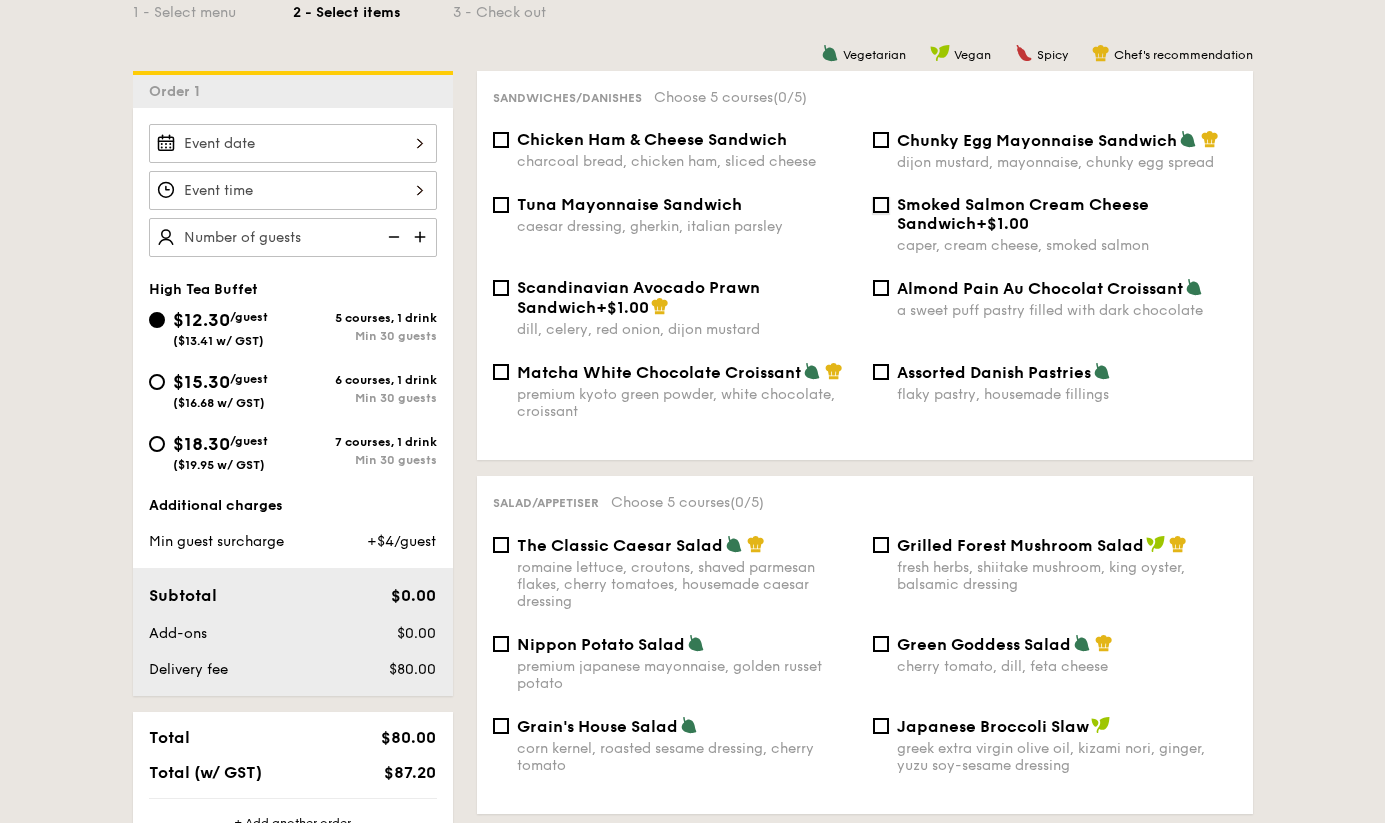 click on "Smoked Salmon Cream Cheese Sandwich
+$1.00
caper, cream cheese, smoked salmon" at bounding box center (881, 205) 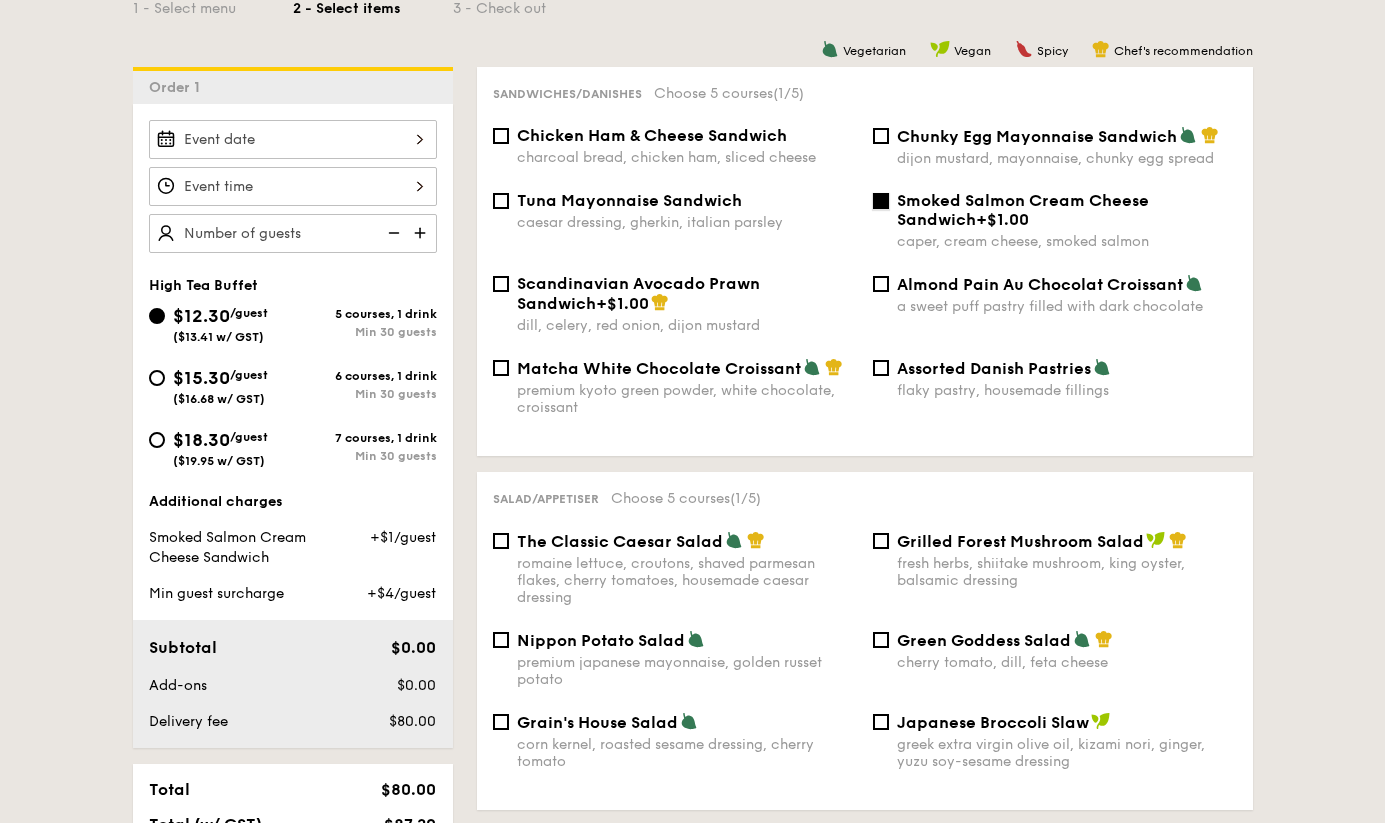 scroll, scrollTop: 475, scrollLeft: 0, axis: vertical 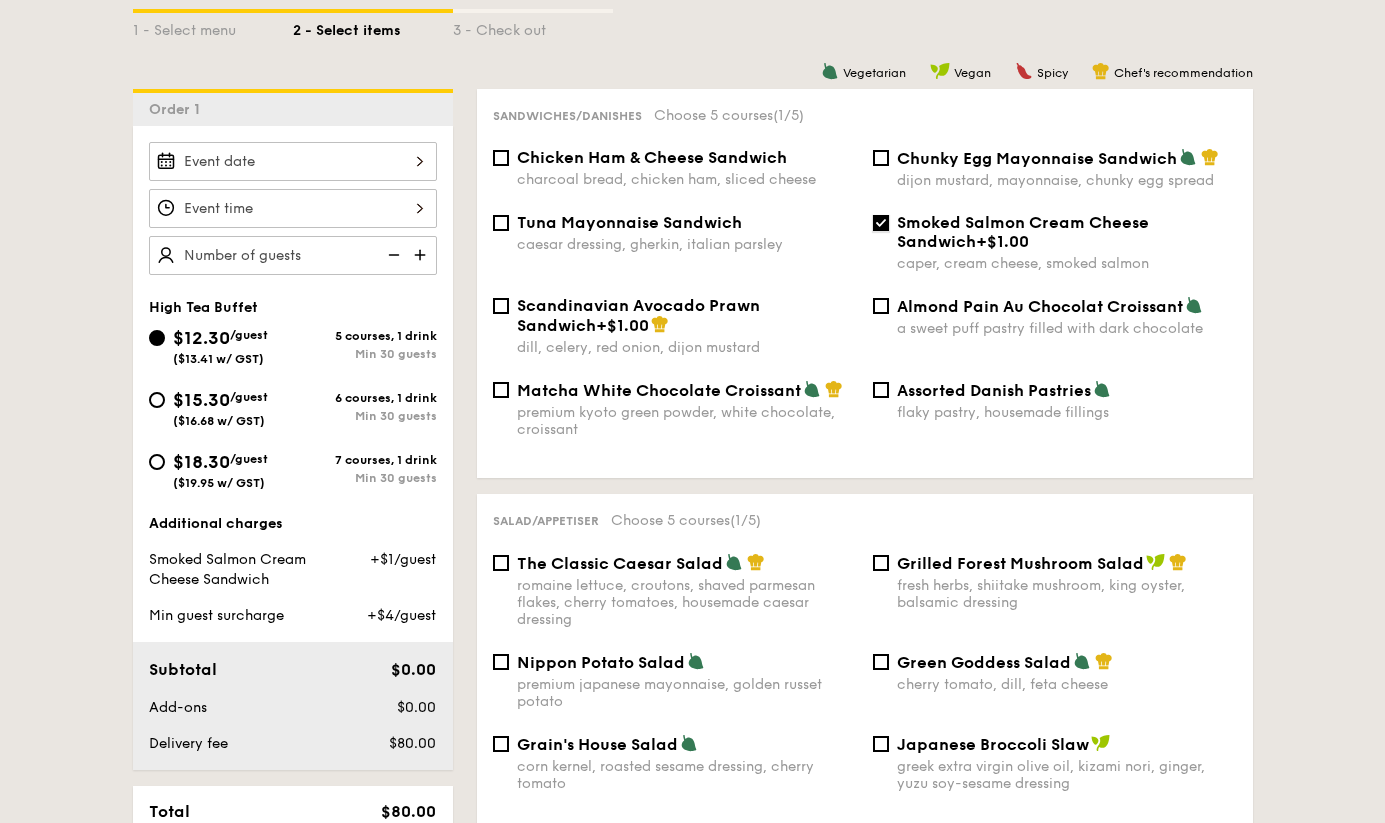 click on "Smoked Salmon Cream Cheese Sandwich
+$1.00
caper, cream cheese, smoked salmon" at bounding box center [881, 223] 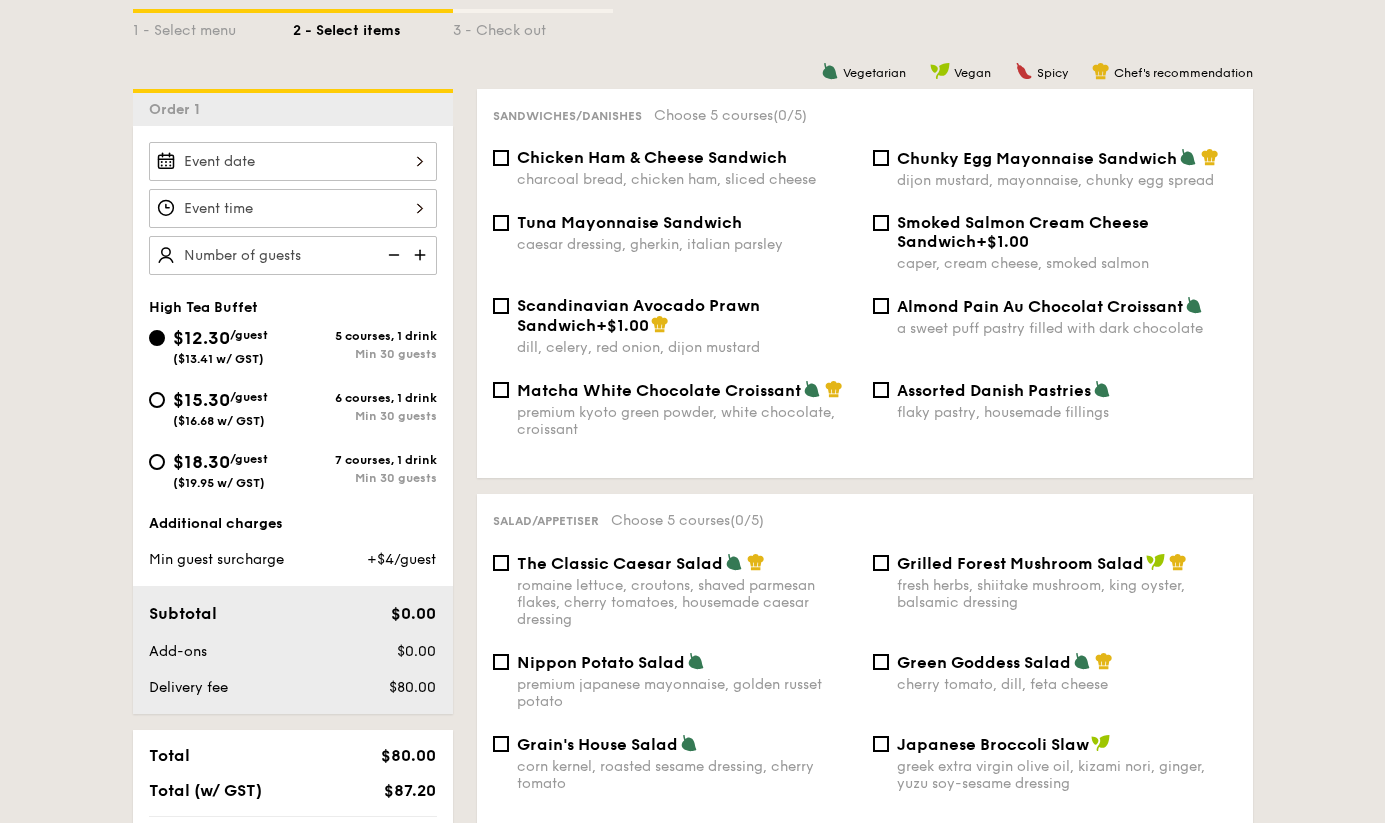 click on "Chicken Ham & Cheese Sandwich" at bounding box center [652, 157] 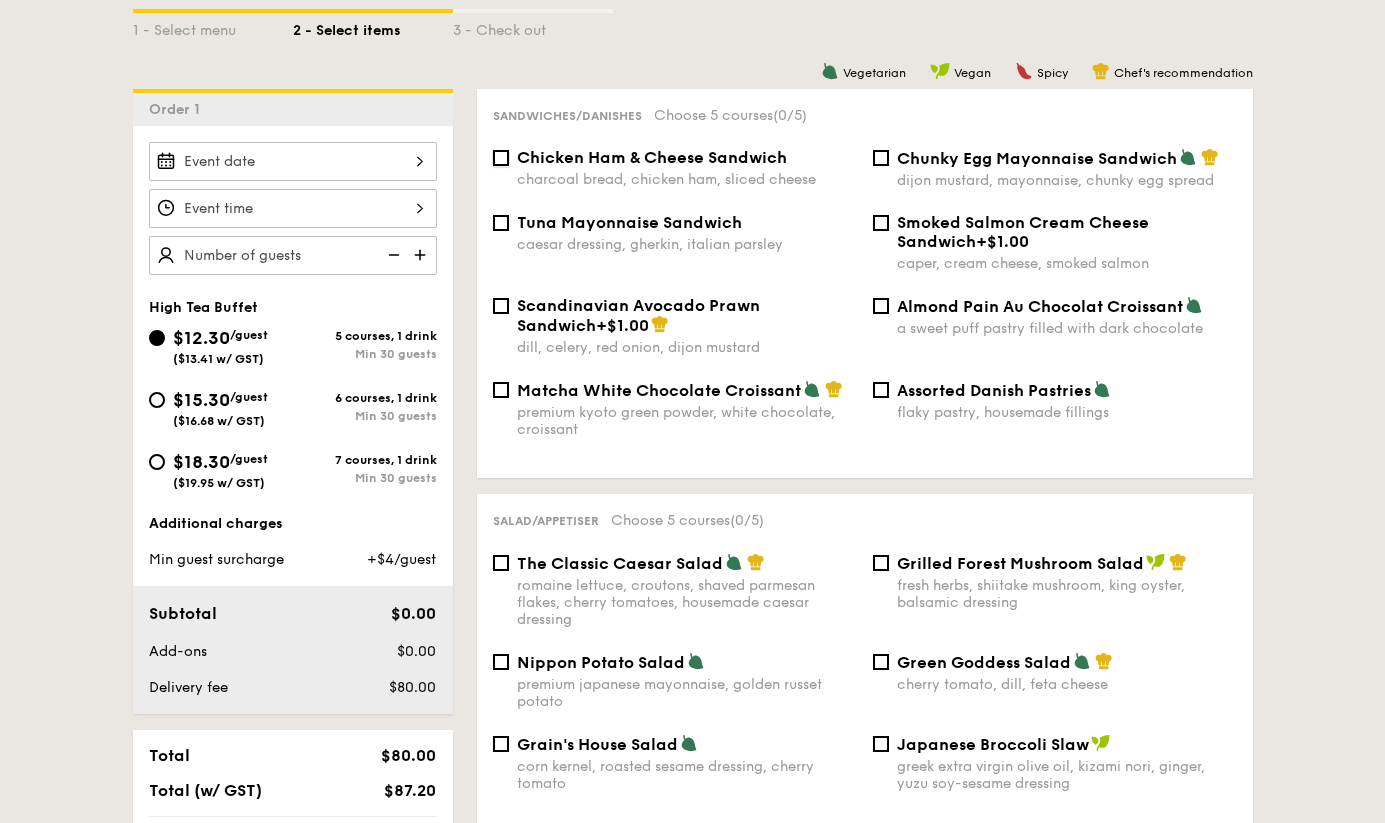 click on "Chicken Ham & Cheese Sandwich charcoal bread, chicken ham, sliced cheese" at bounding box center (501, 158) 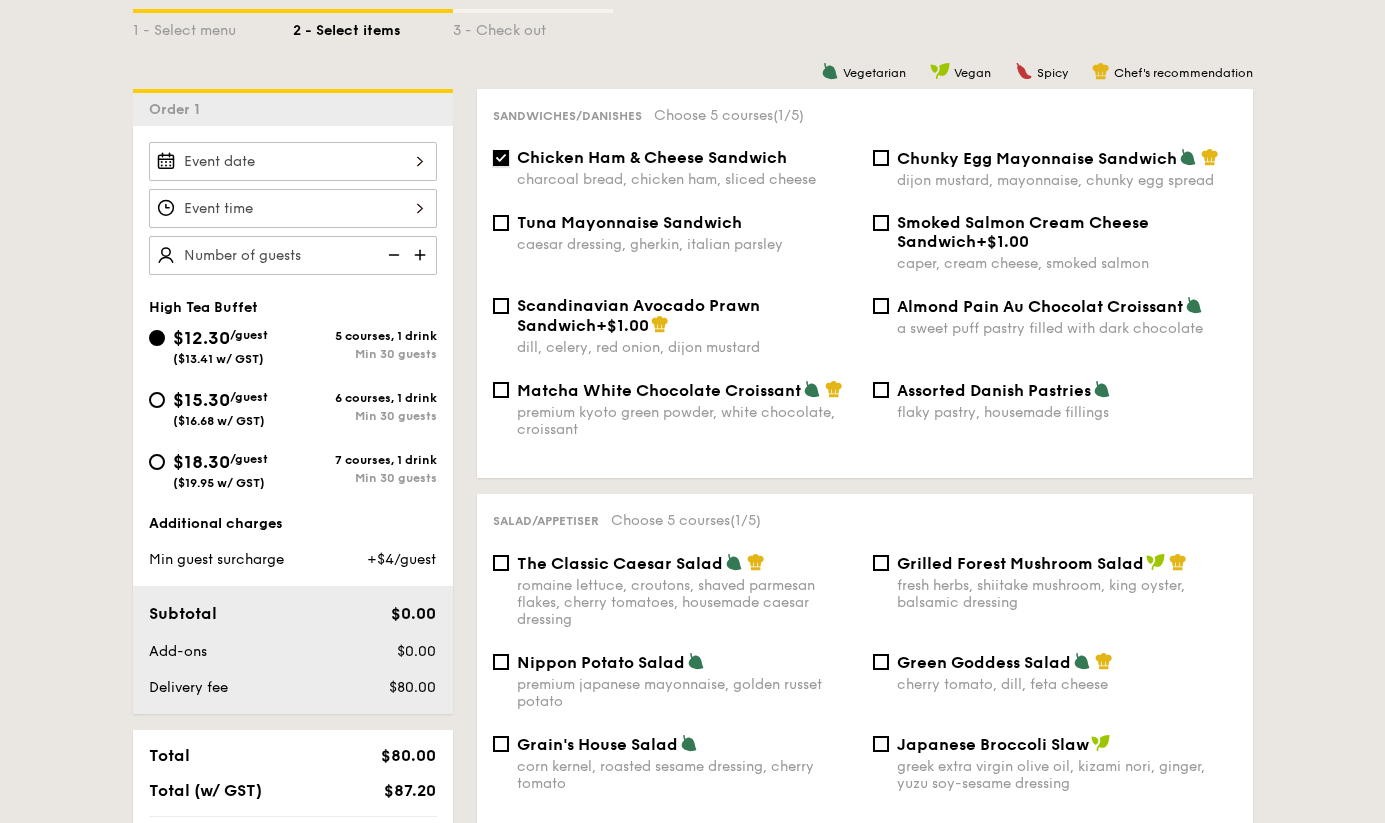 click on "Chicken Ham & Cheese Sandwich charcoal bread, chicken ham, sliced cheese" at bounding box center [501, 158] 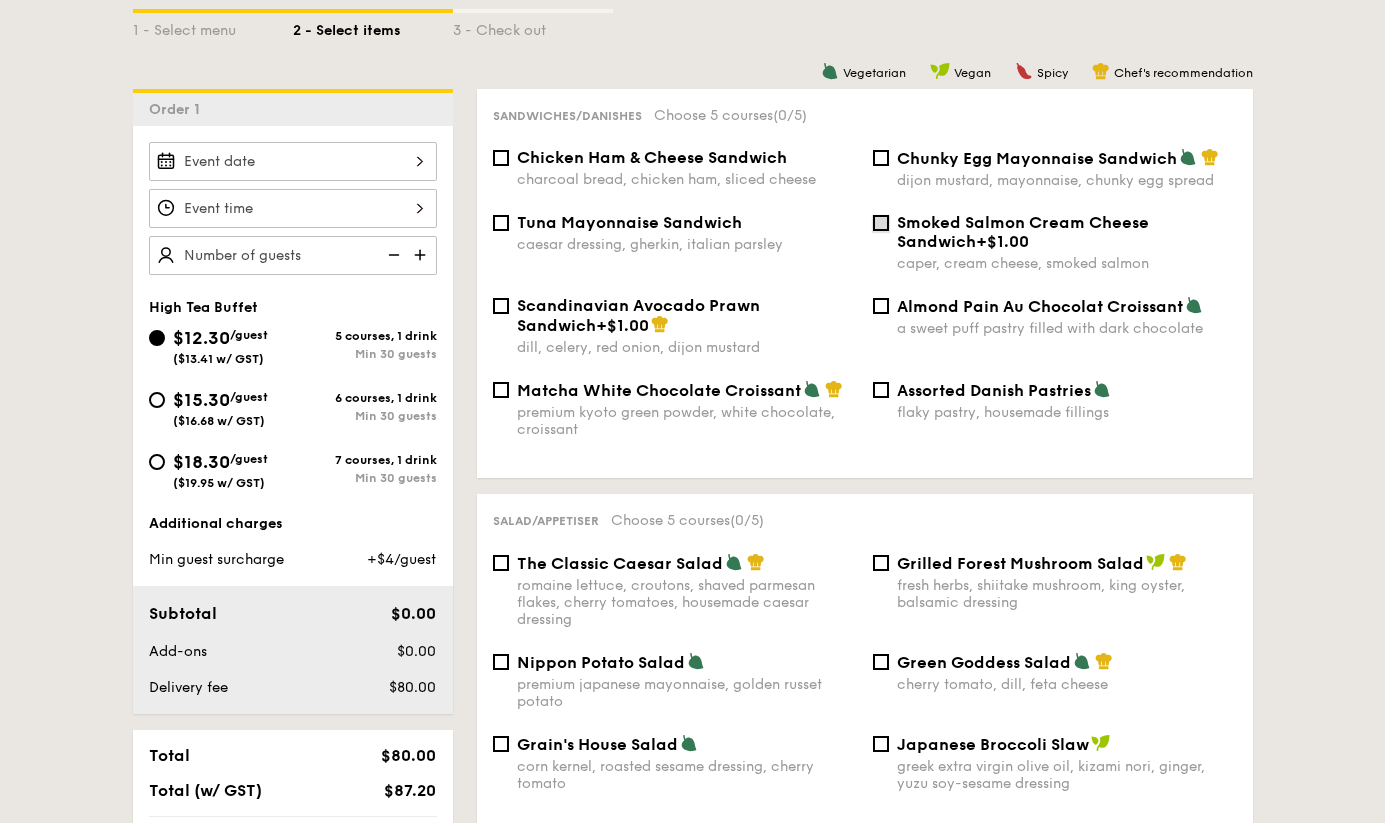 click on "Smoked Salmon Cream Cheese Sandwich
+$1.00
caper, cream cheese, smoked salmon" at bounding box center (881, 223) 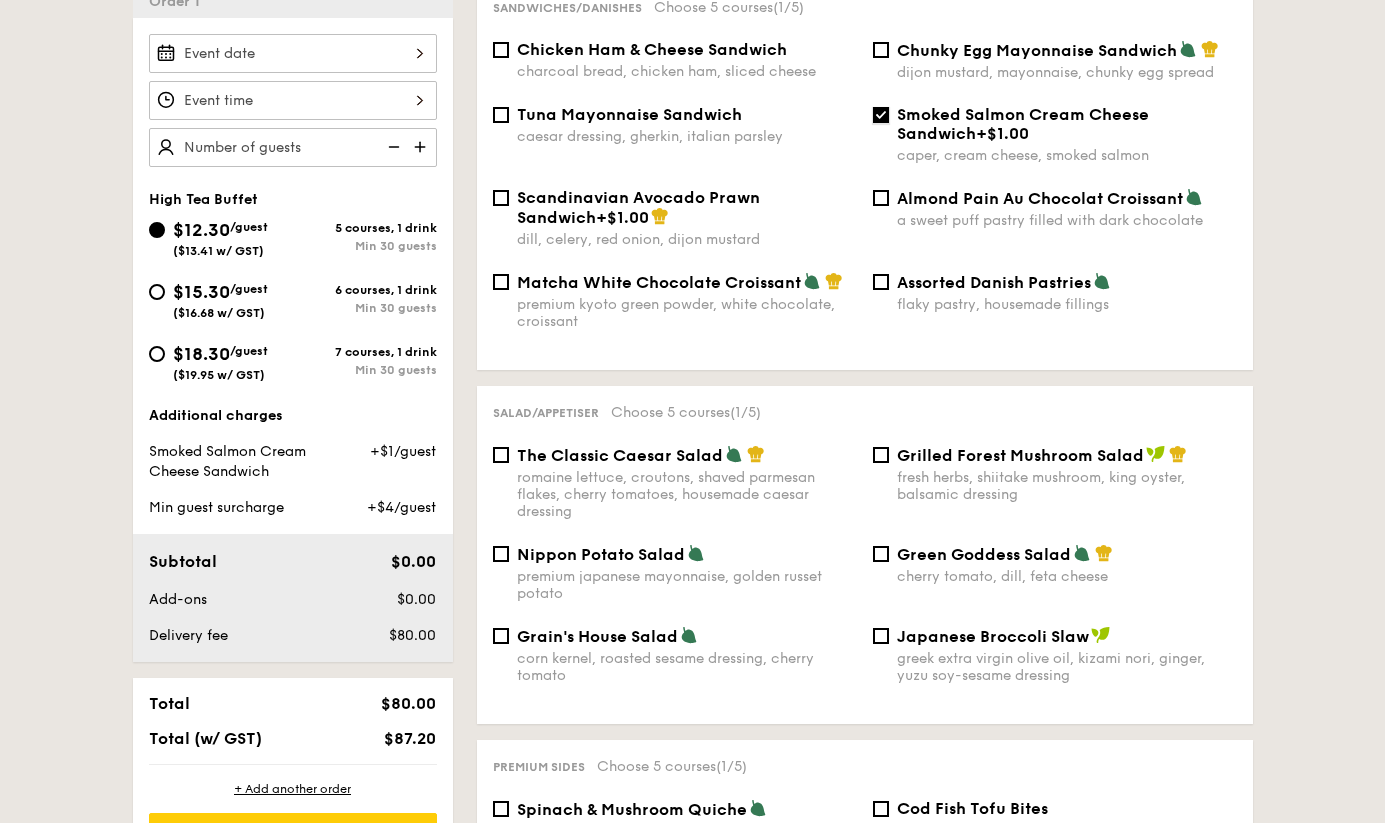 scroll, scrollTop: 575, scrollLeft: 0, axis: vertical 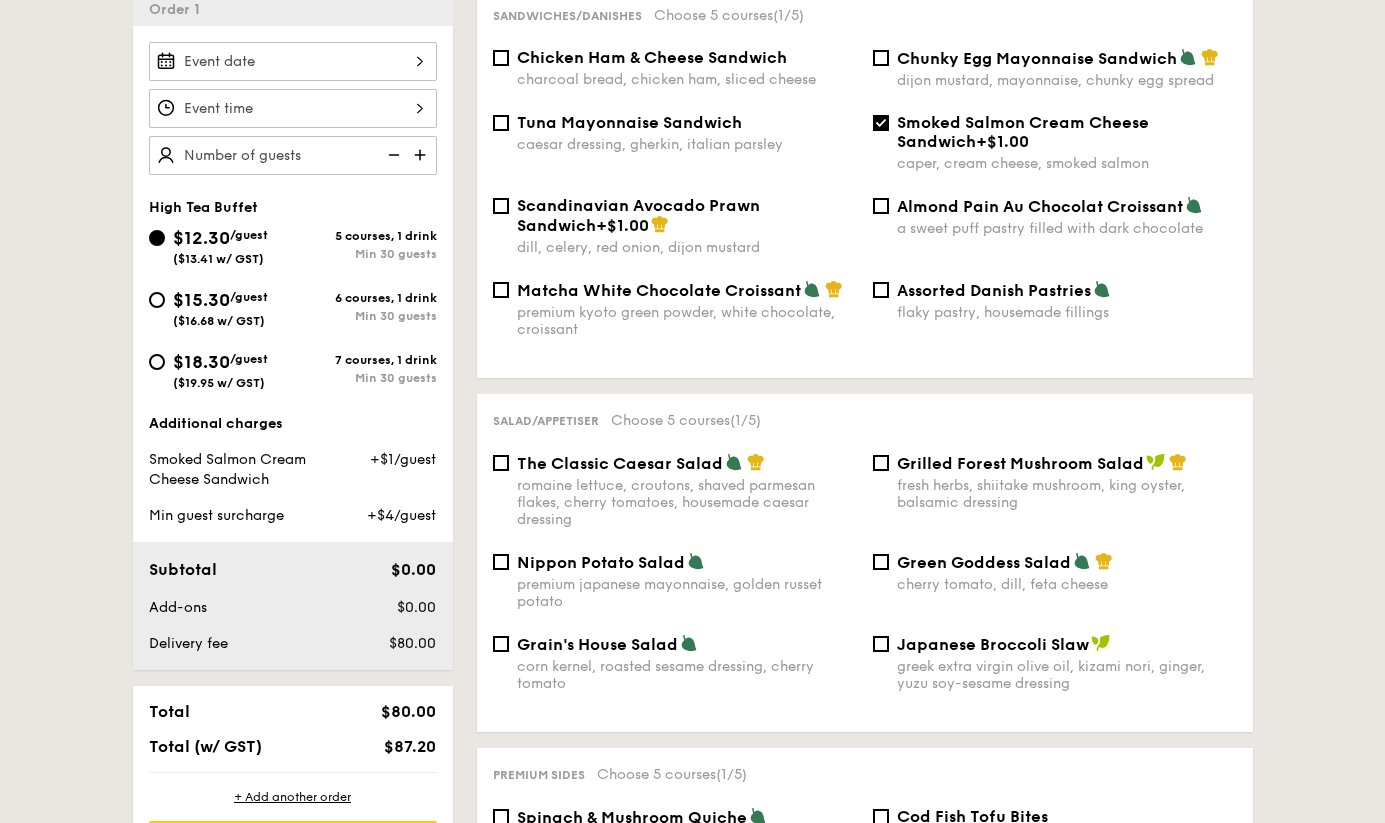 click on "Smoked Salmon Cream Cheese Sandwich
+$1.00
caper, cream cheese, smoked salmon" at bounding box center (1055, 142) 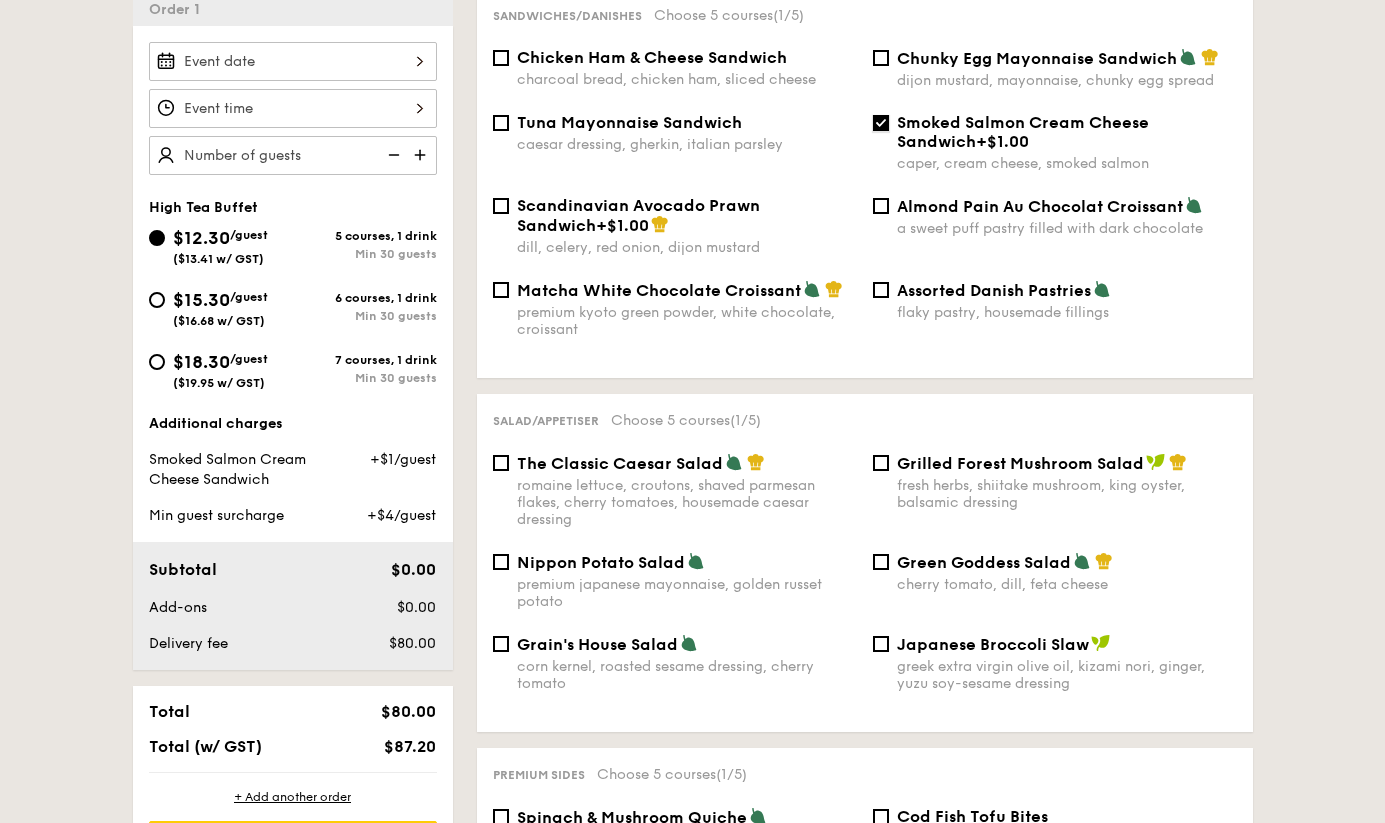 click on "Smoked Salmon Cream Cheese Sandwich
+$1.00
caper, cream cheese, smoked salmon" at bounding box center [881, 123] 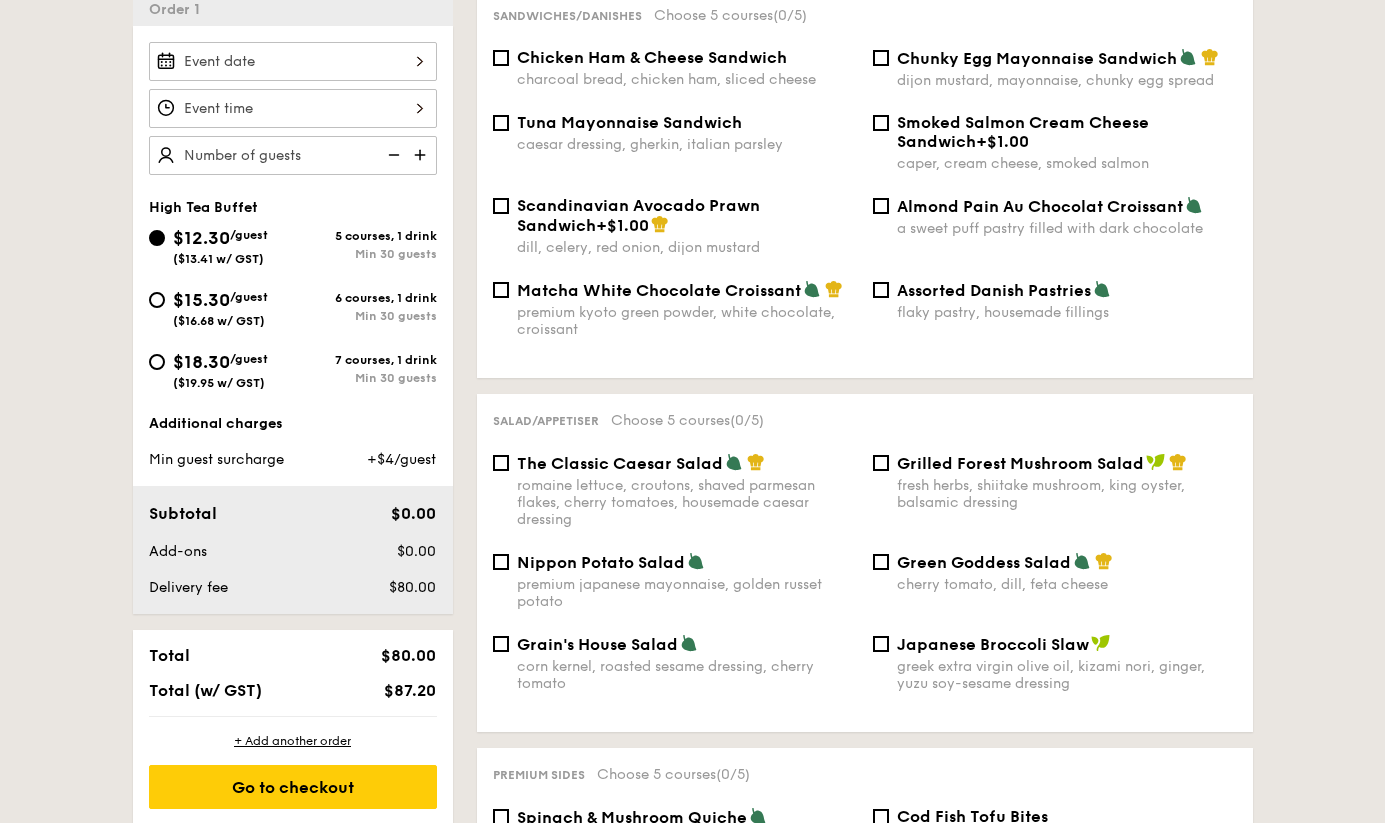 click on "Chicken Ham & Cheese Sandwich" at bounding box center [652, 57] 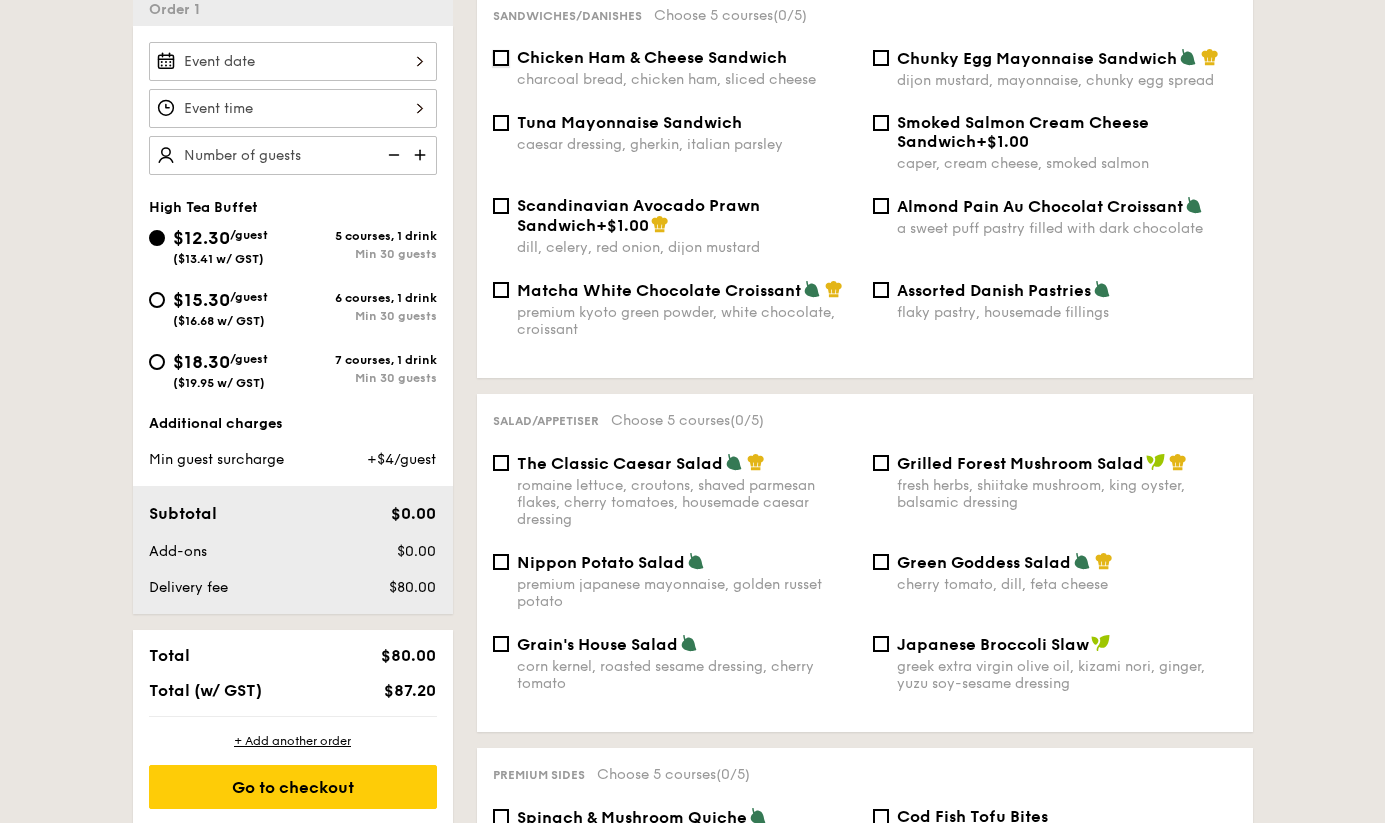 click on "Chicken Ham & Cheese Sandwich charcoal bread, chicken ham, sliced cheese" at bounding box center (501, 58) 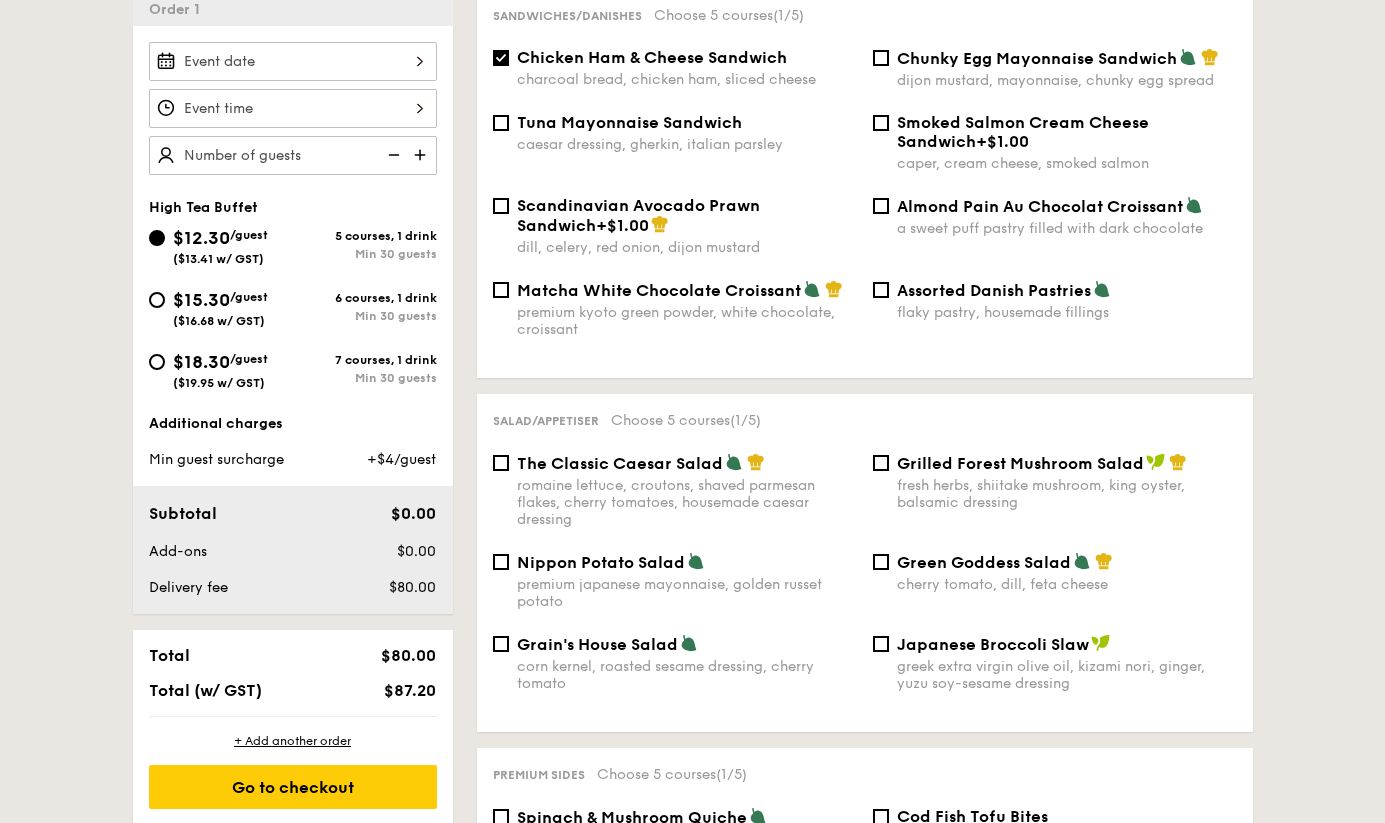 click on "Chicken Ham & Cheese Sandwich" at bounding box center (652, 57) 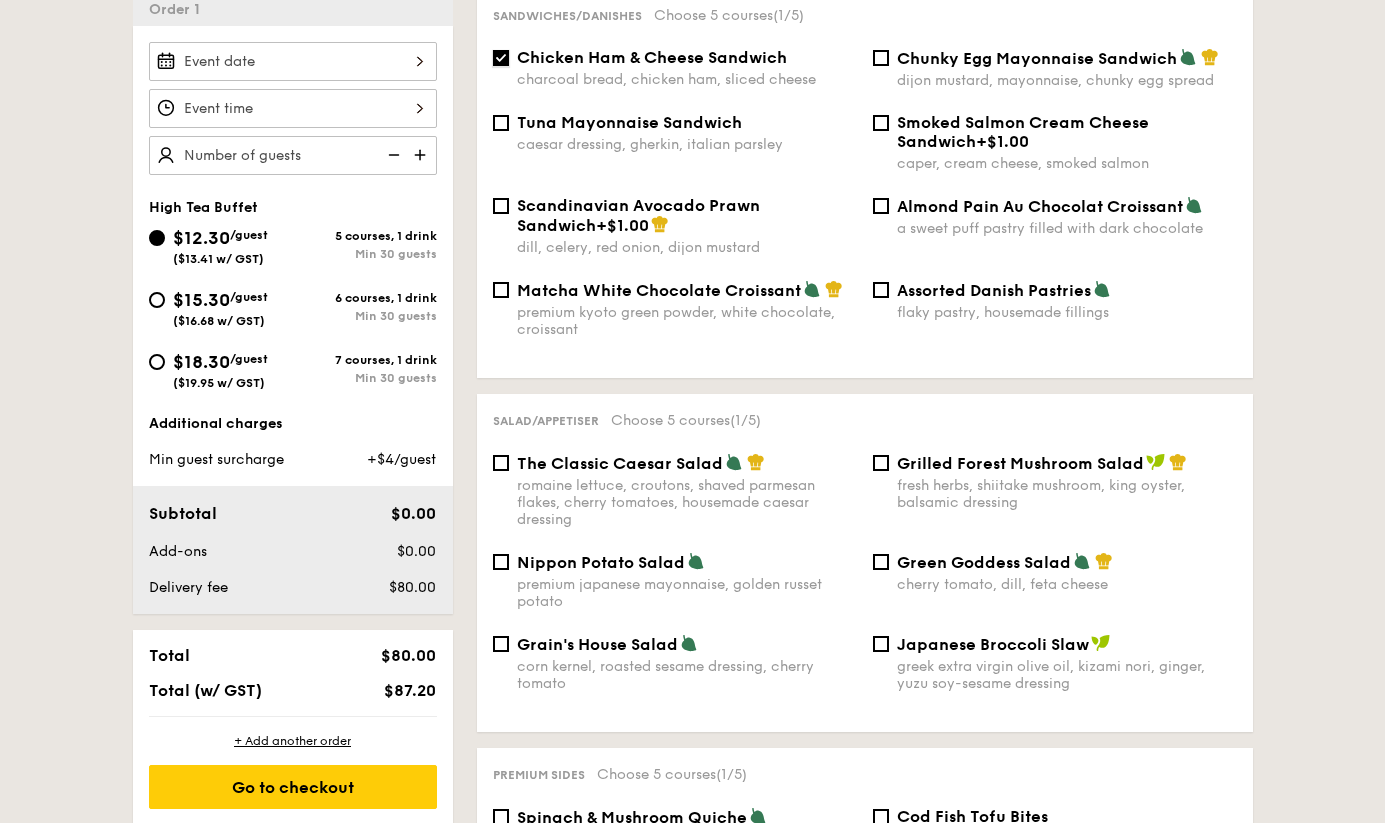 click on "Chicken Ham & Cheese Sandwich charcoal bread, chicken ham, sliced cheese" at bounding box center (501, 58) 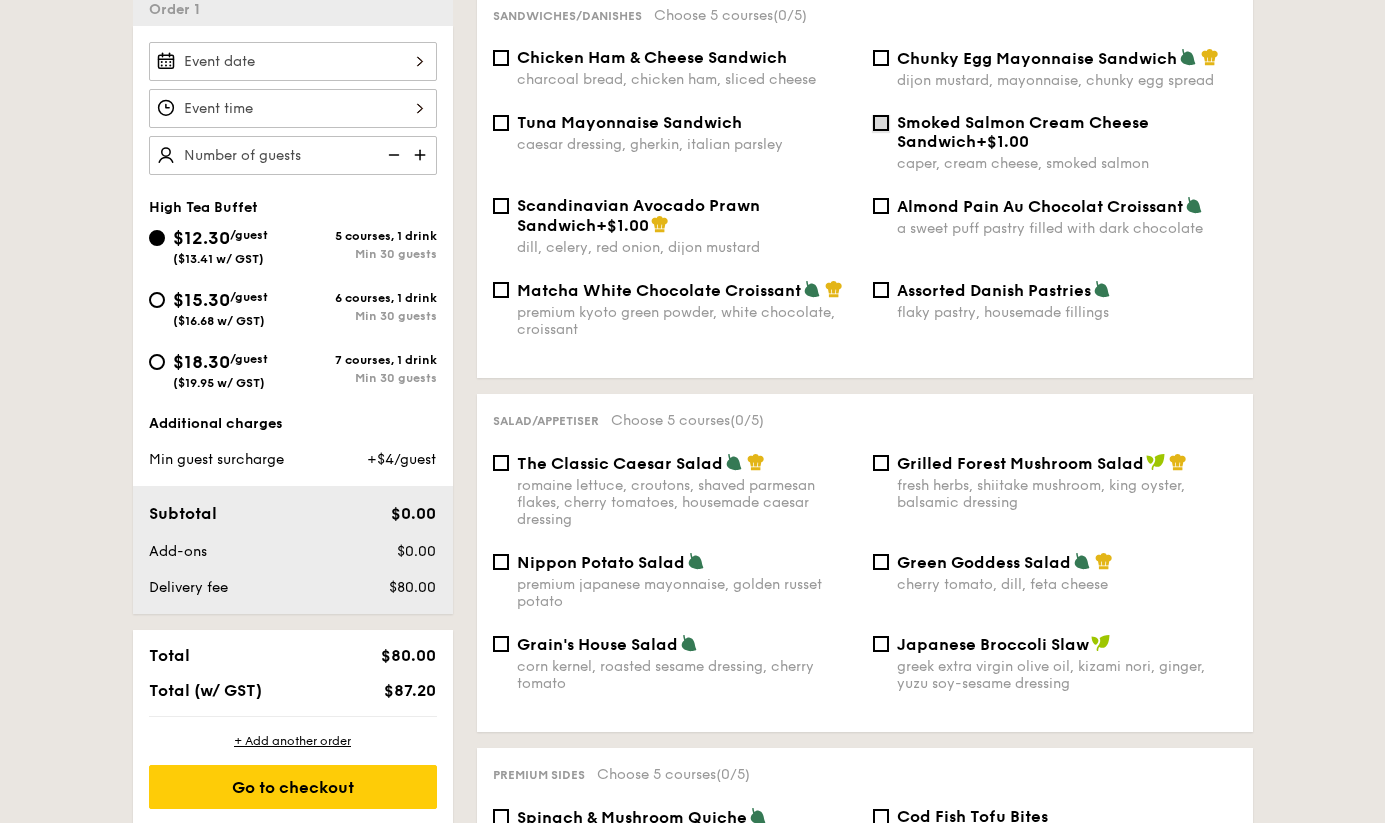 click on "Smoked Salmon Cream Cheese Sandwich
+$1.00
caper, cream cheese, smoked salmon" at bounding box center [881, 123] 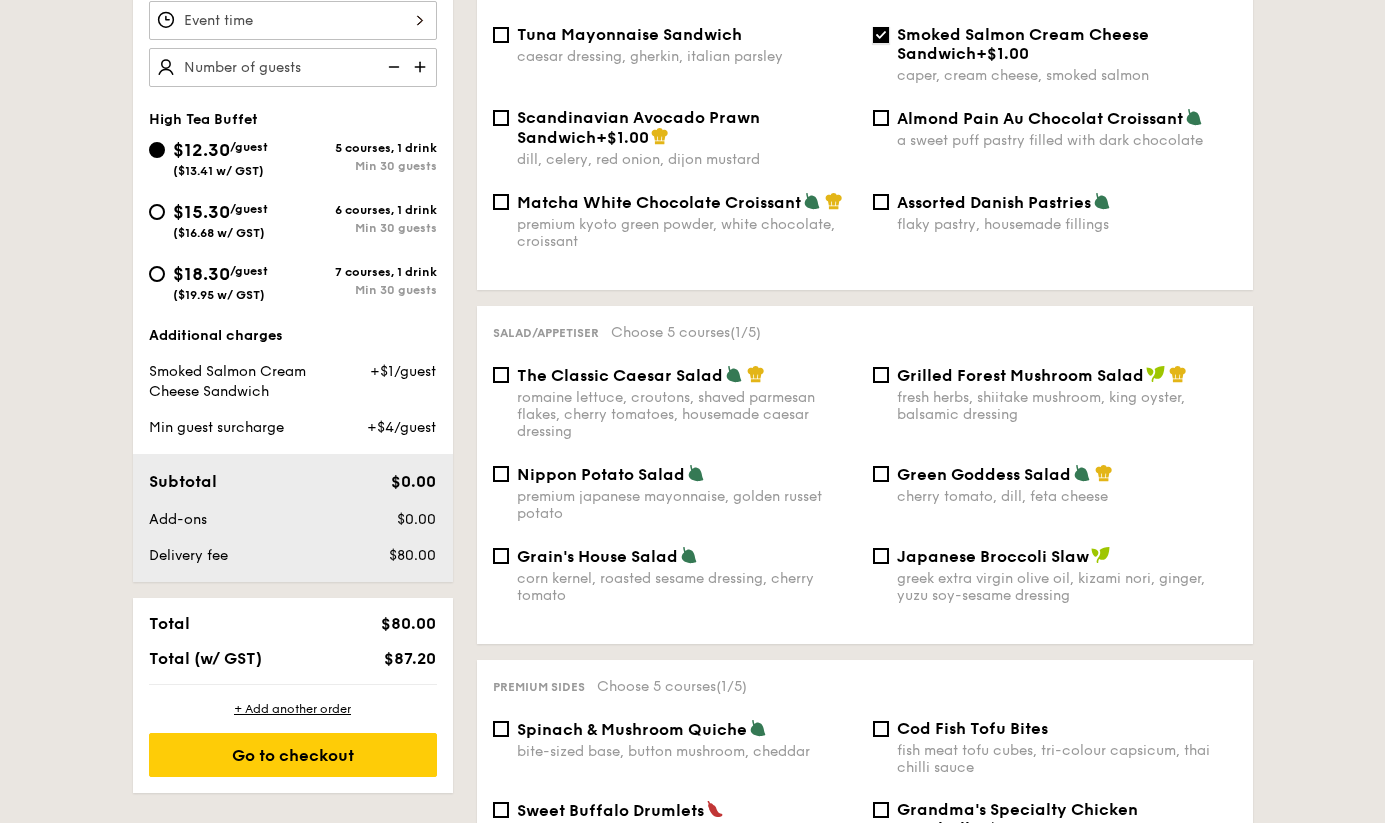 scroll, scrollTop: 670, scrollLeft: 0, axis: vertical 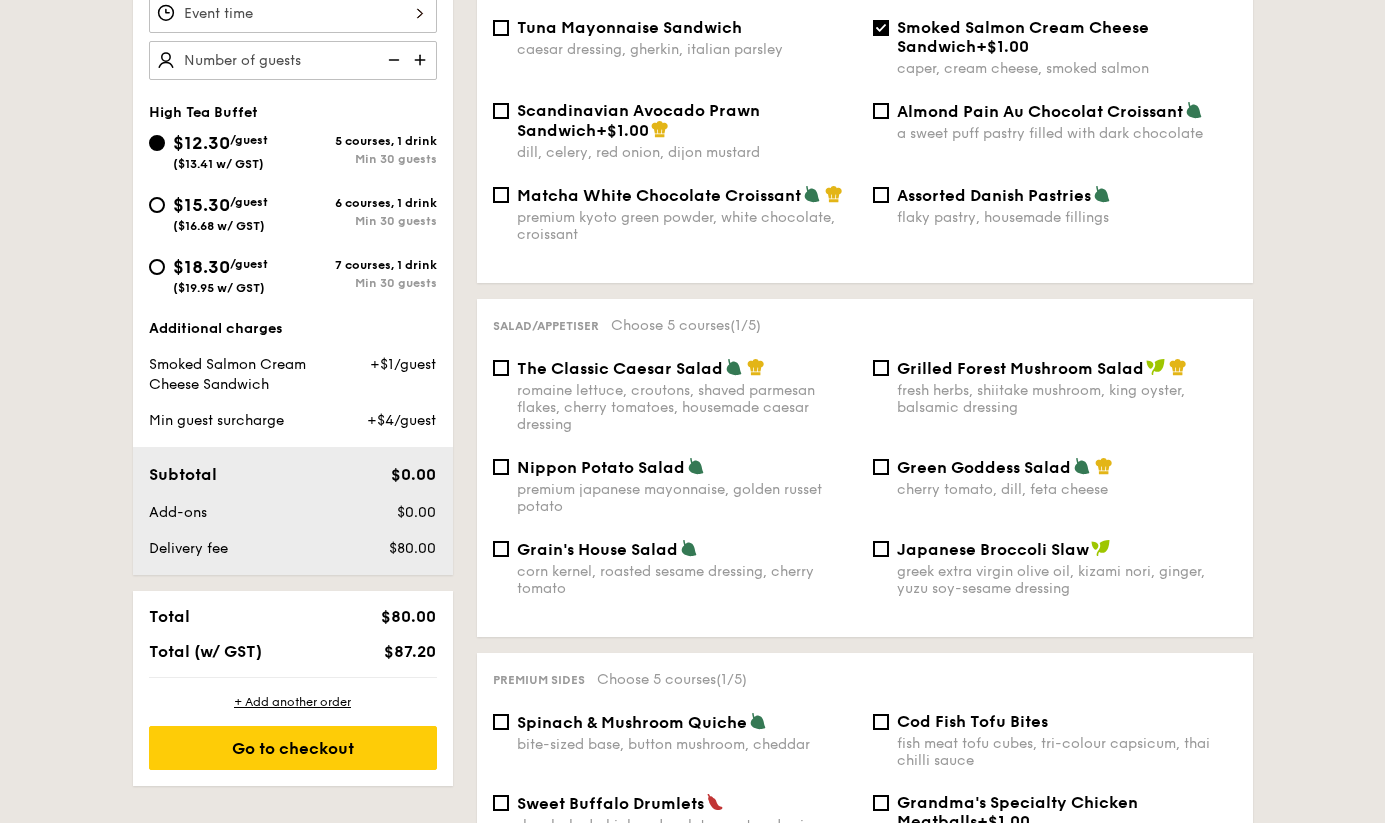 click at bounding box center [734, 367] 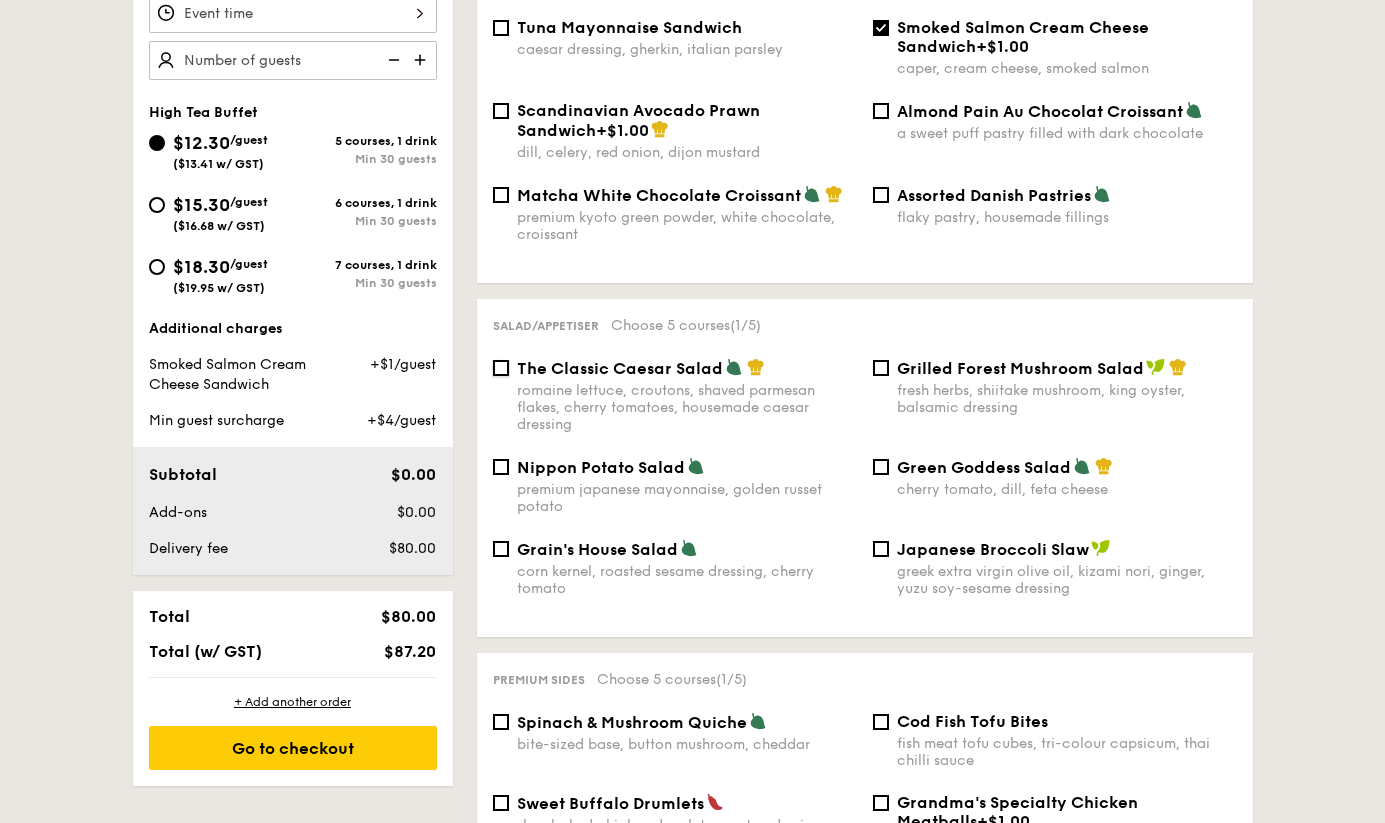 click on "The Classic Caesar Salad romaine lettuce, croutons, shaved parmesan flakes, cherry tomatoes, housemade caesar dressing" at bounding box center (501, 368) 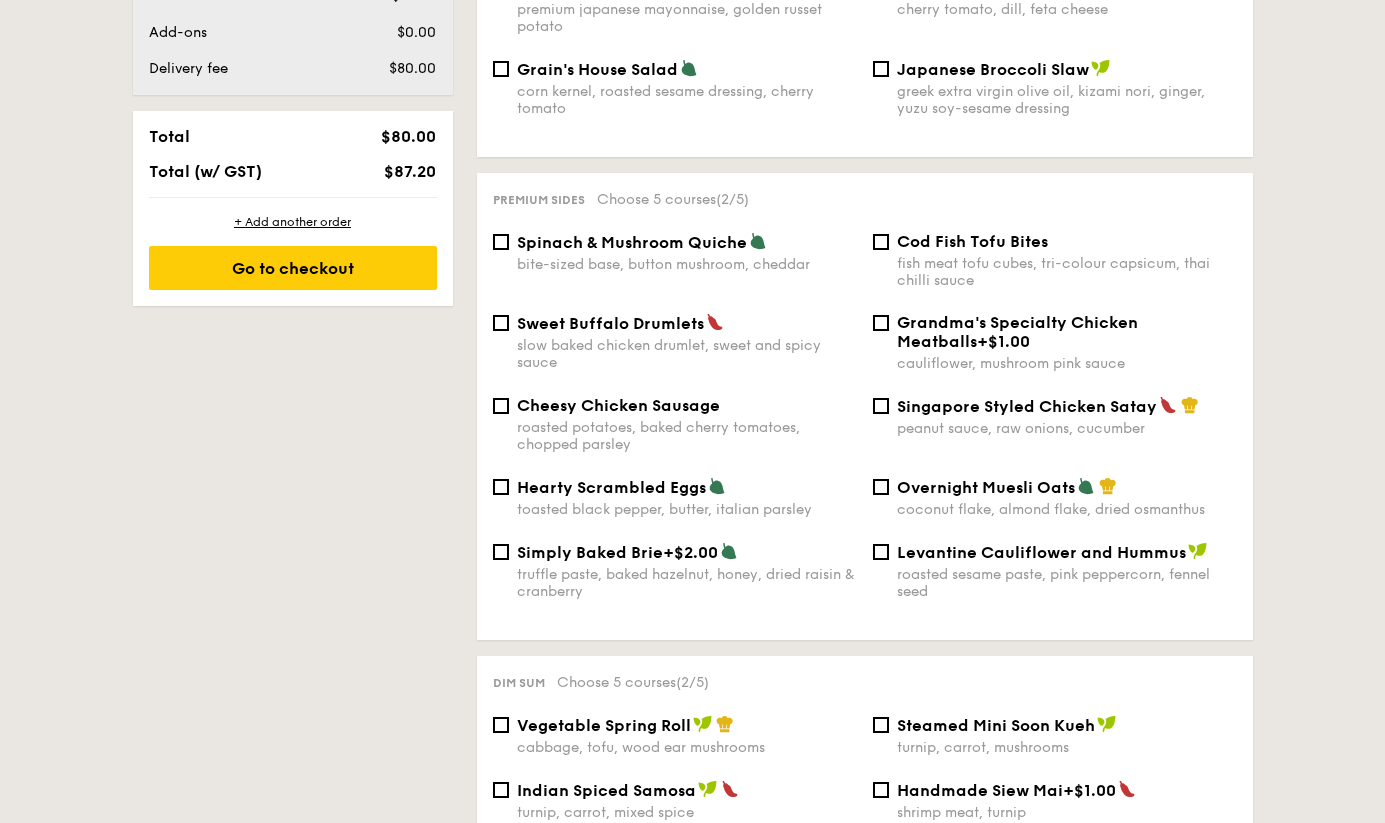 scroll, scrollTop: 1175, scrollLeft: 0, axis: vertical 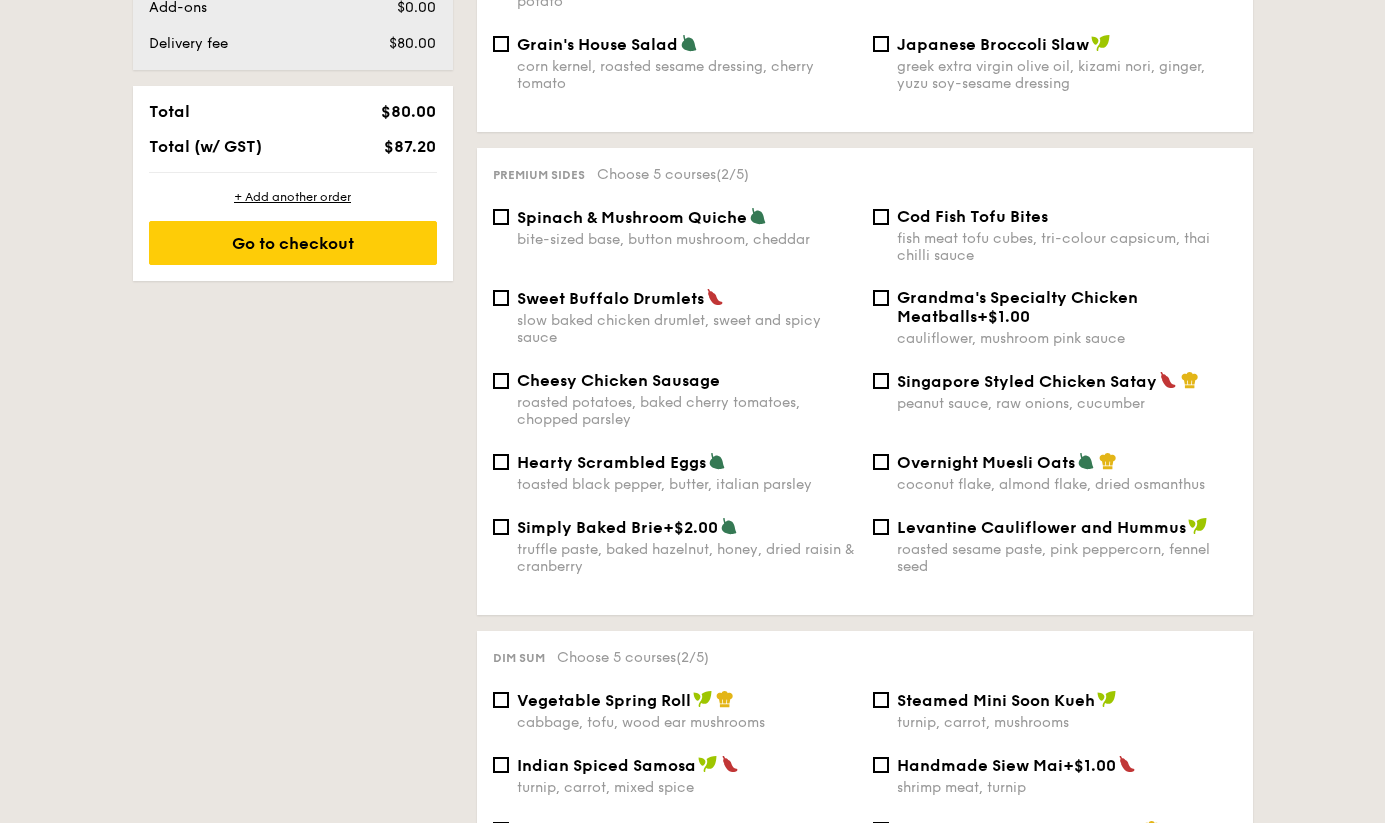 click on "Levantine Cauliflower and Hummus" at bounding box center [1041, 527] 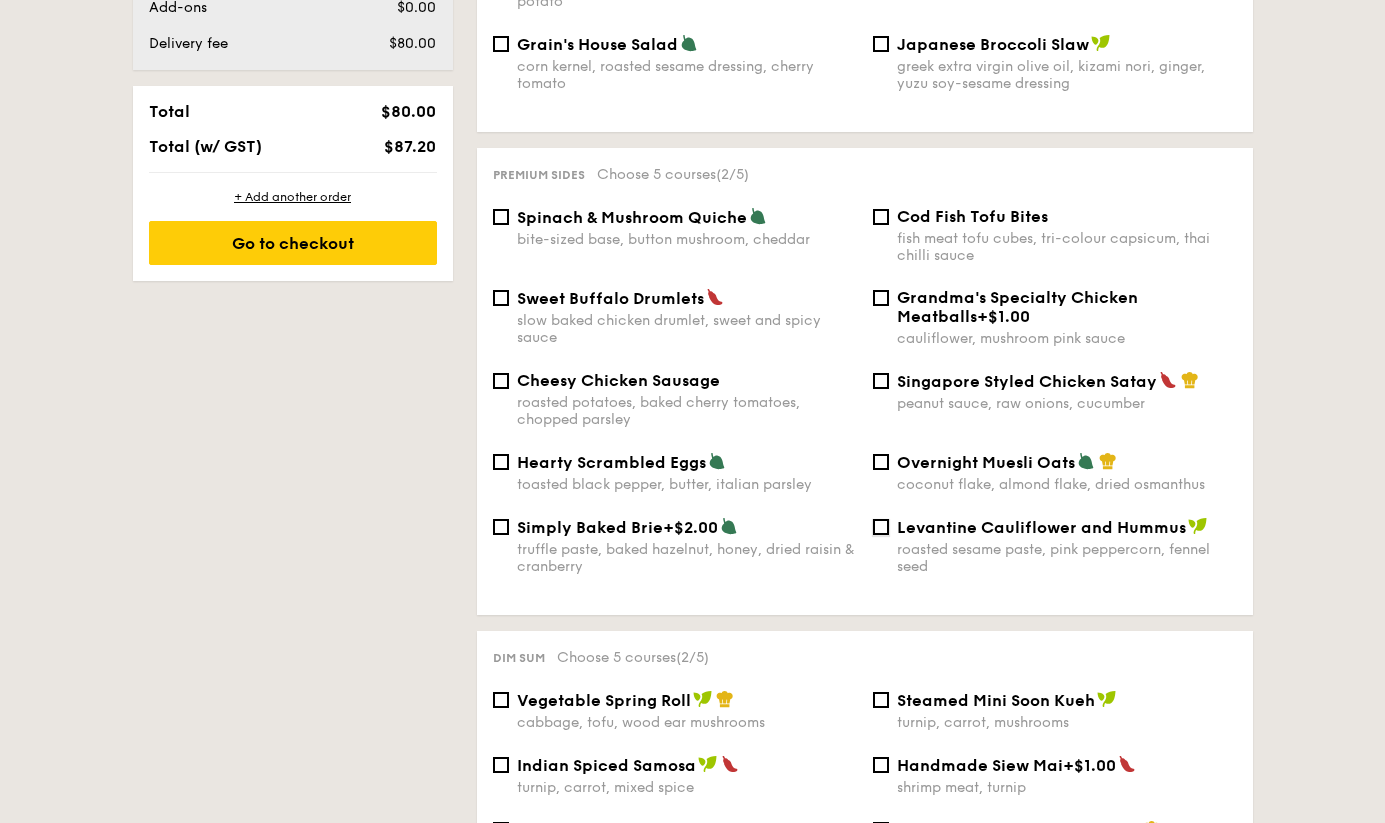 click on "Levantine Cauliflower and Hummus roasted sesame paste, pink peppercorn, fennel seed" at bounding box center (881, 527) 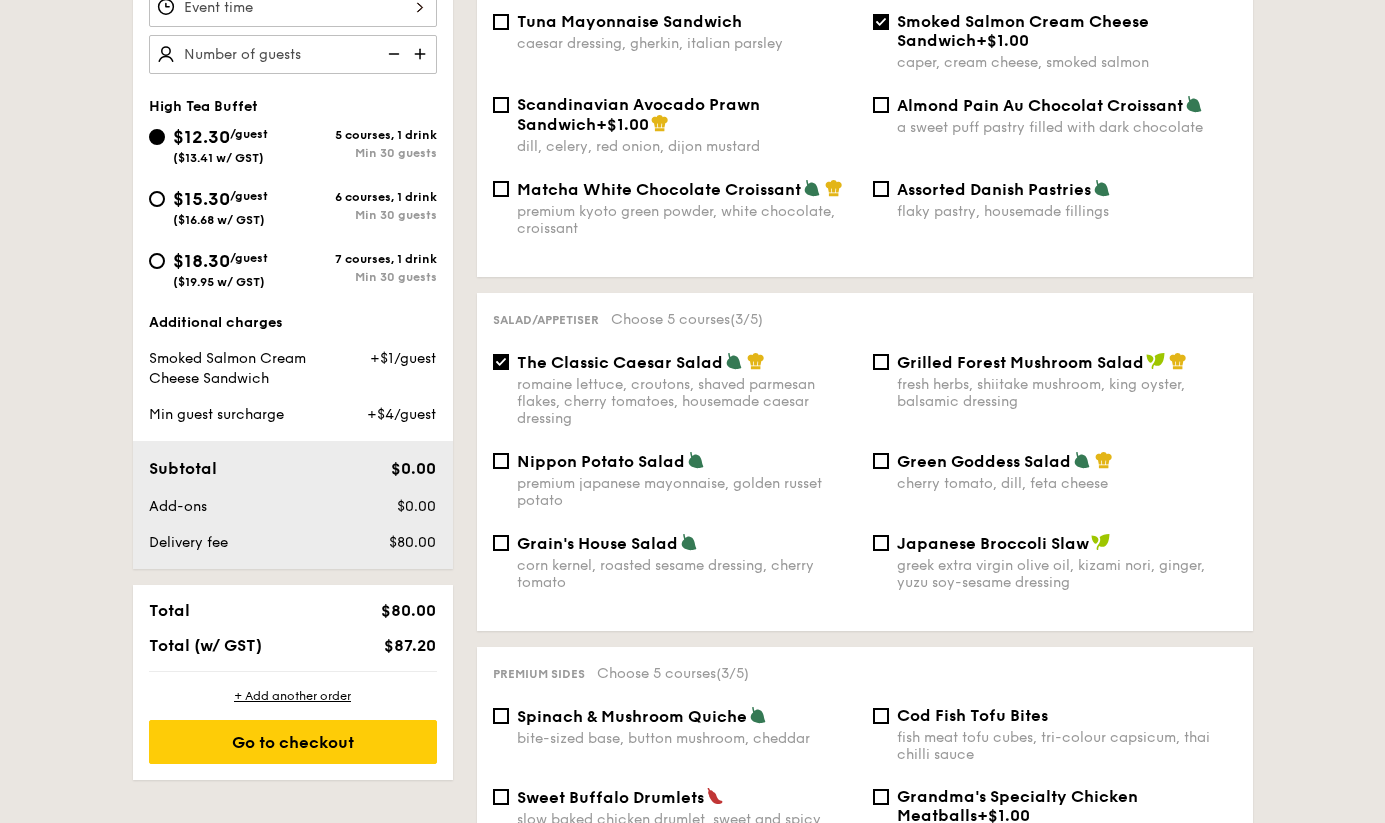 scroll, scrollTop: 416, scrollLeft: 0, axis: vertical 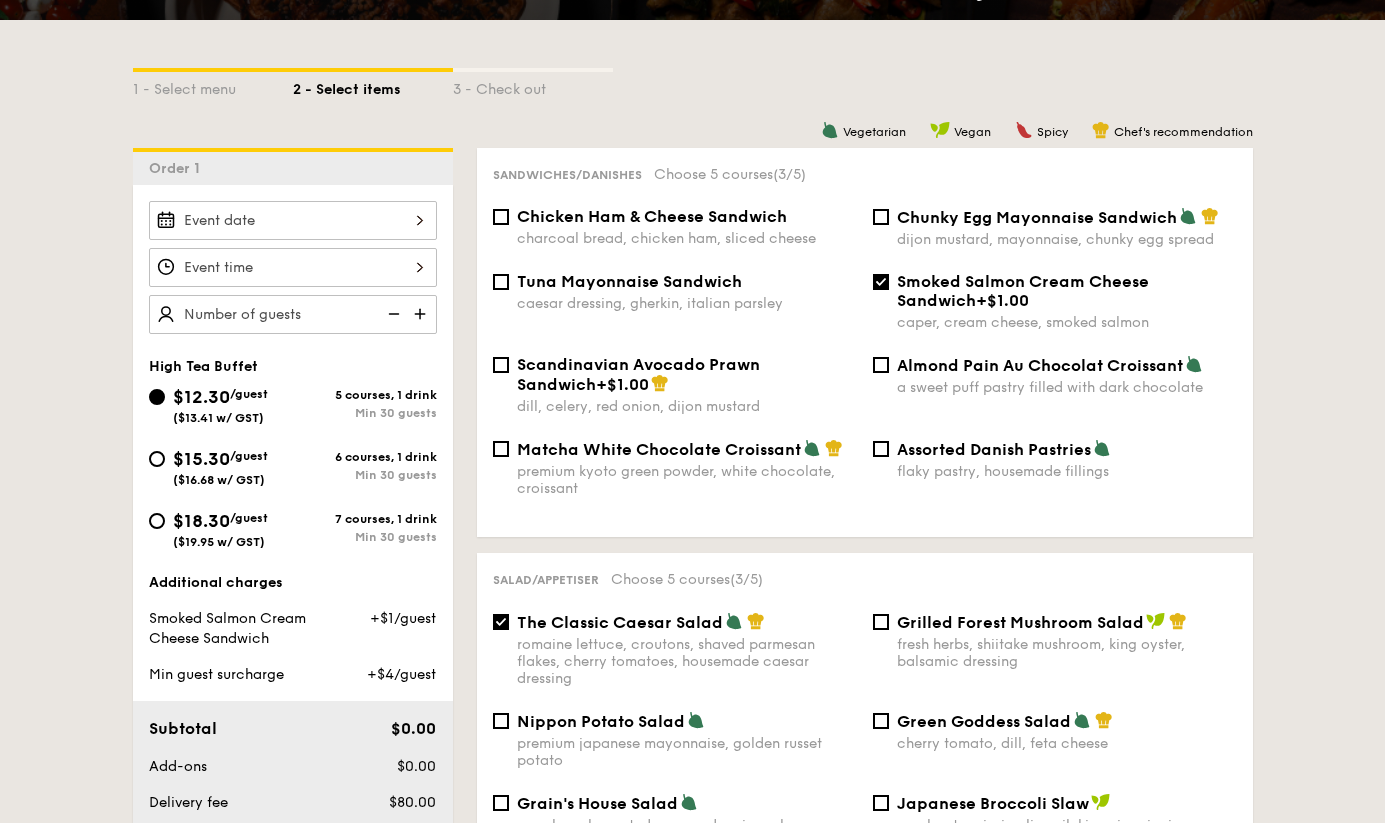 click at bounding box center [422, 314] 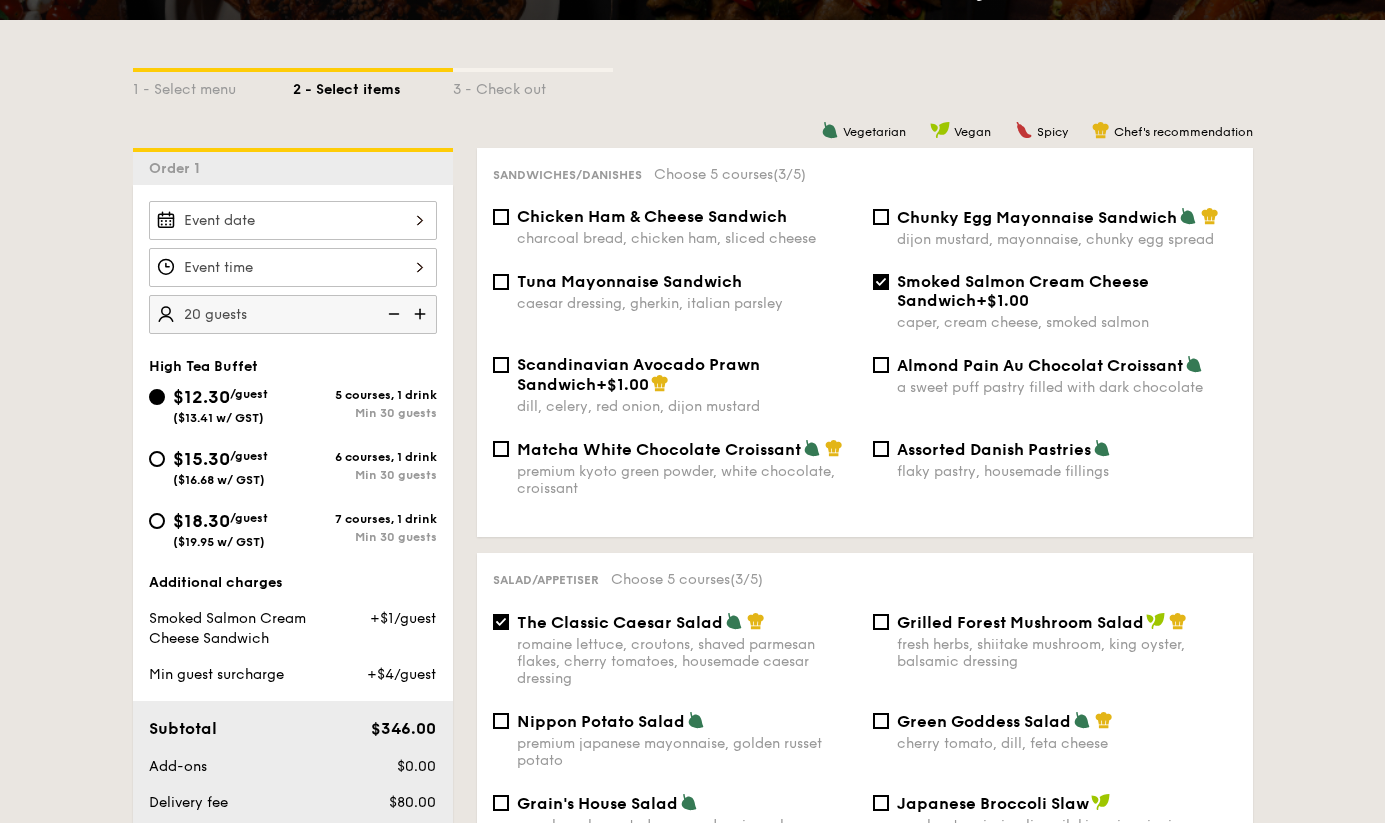 click at bounding box center (422, 314) 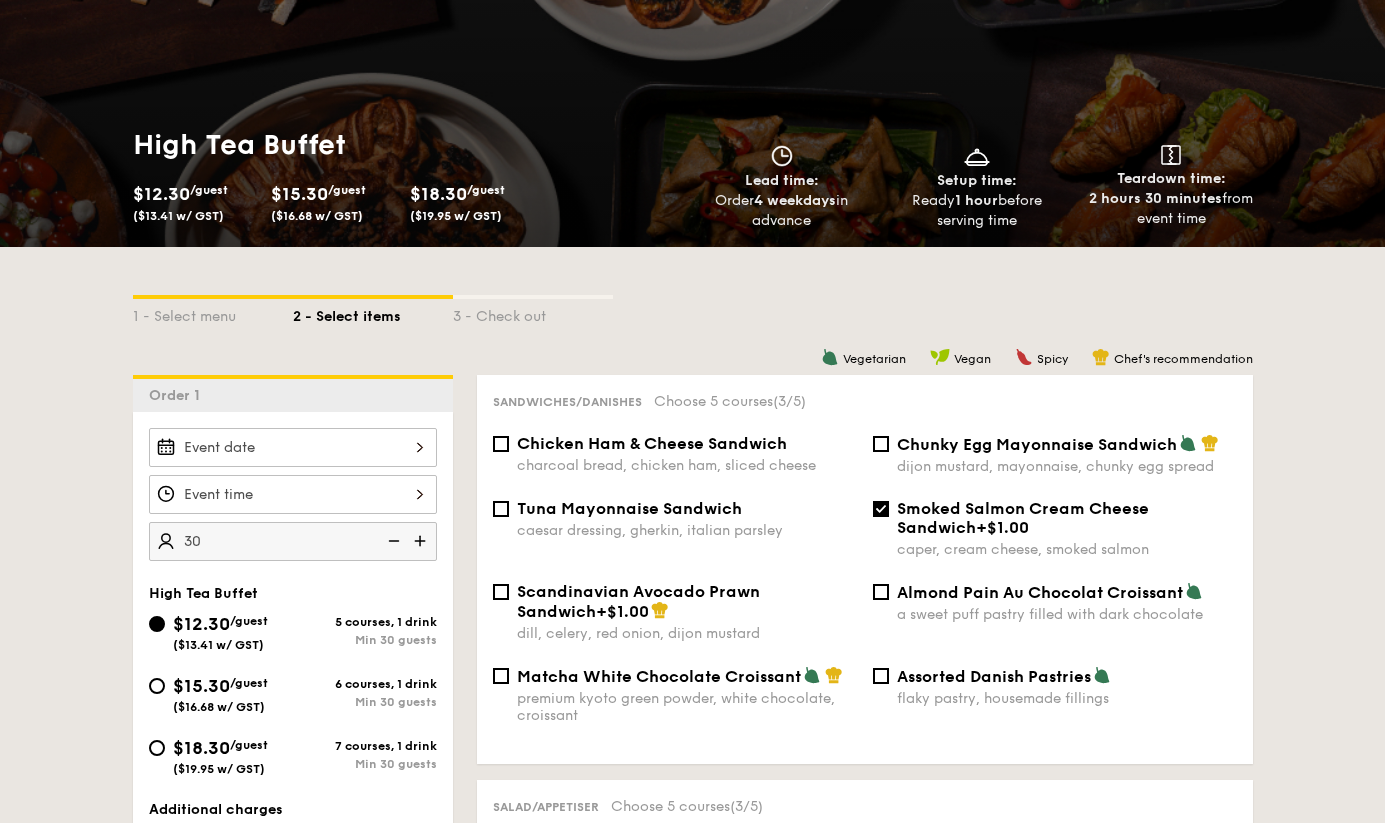 scroll, scrollTop: 539, scrollLeft: 0, axis: vertical 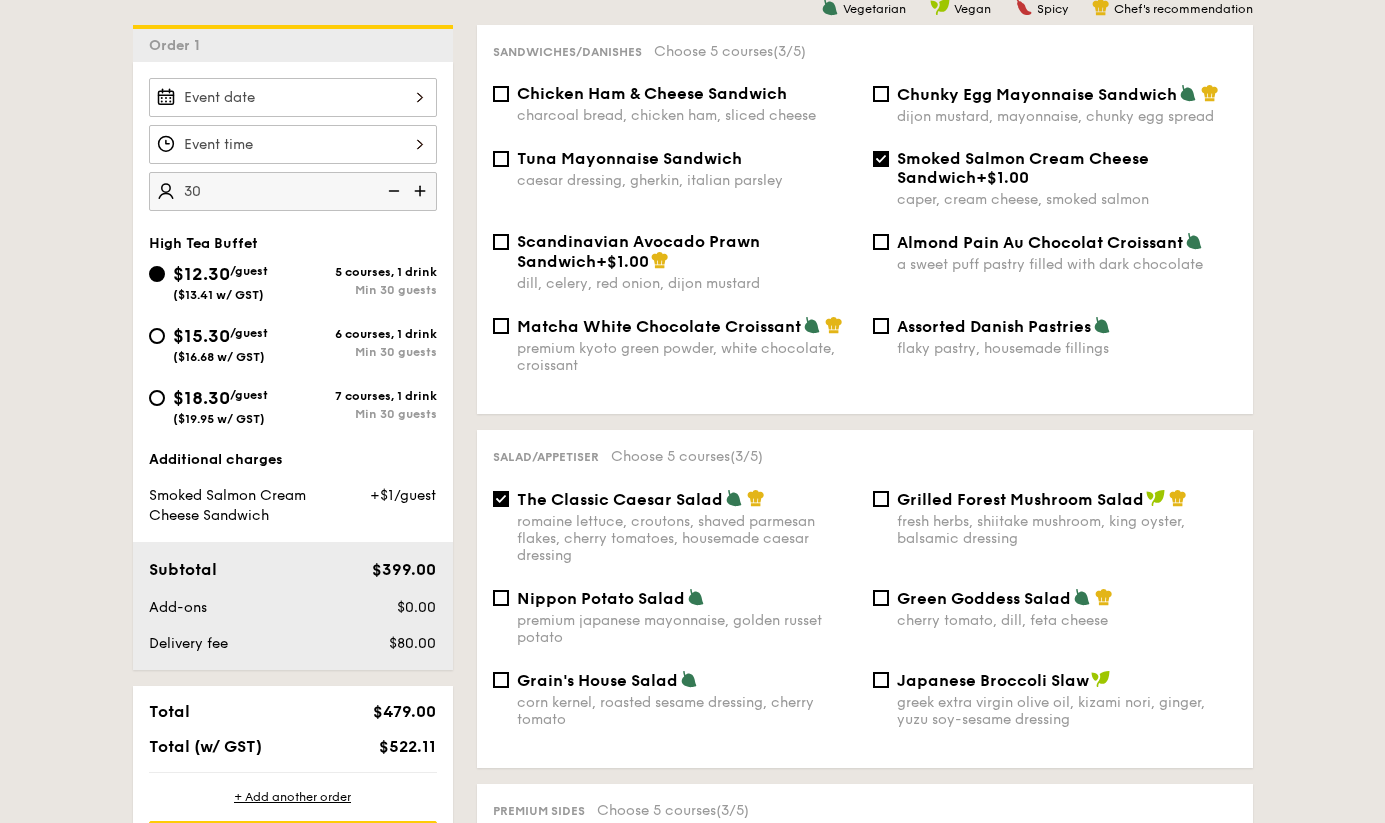 type on "30 guests" 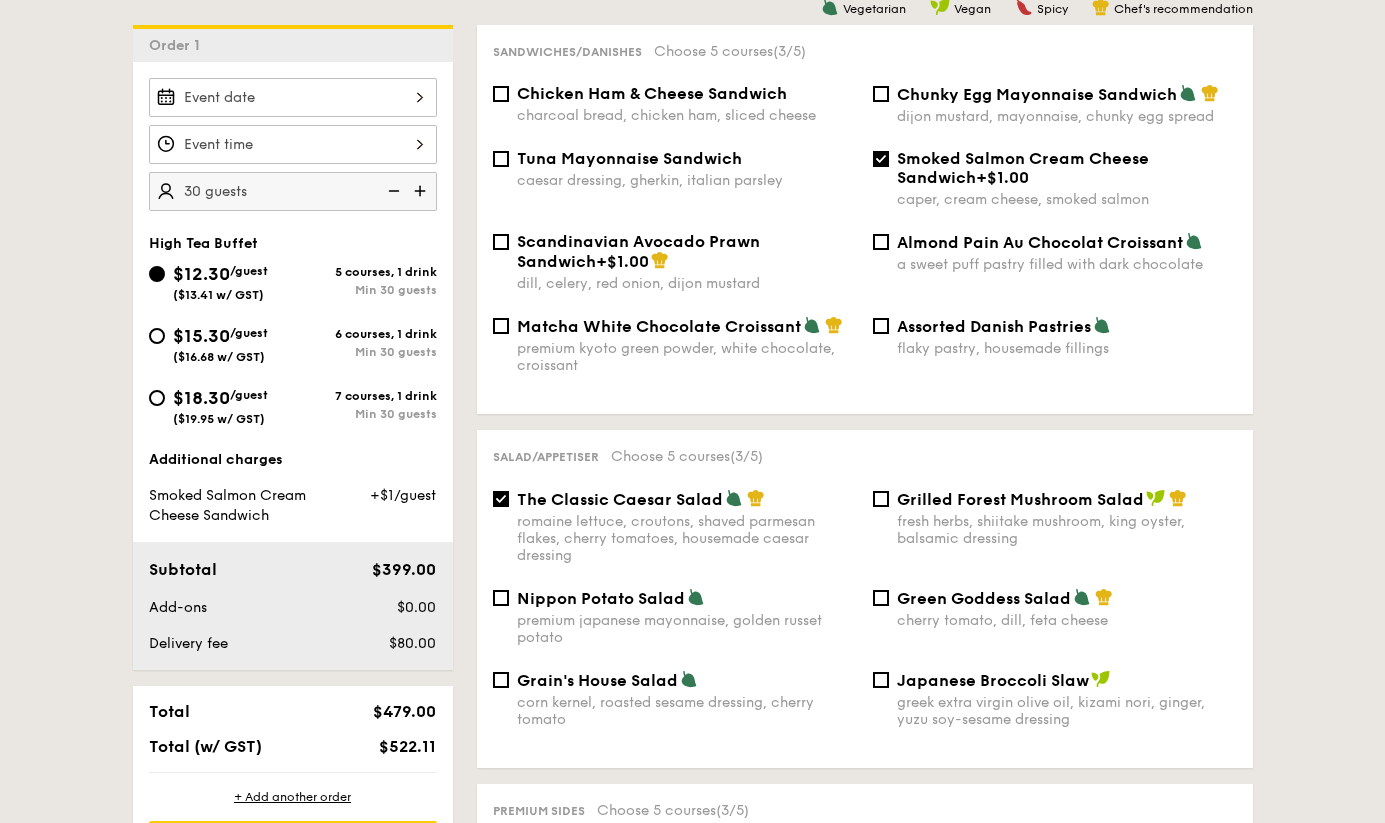click on "$15.30" at bounding box center [201, 336] 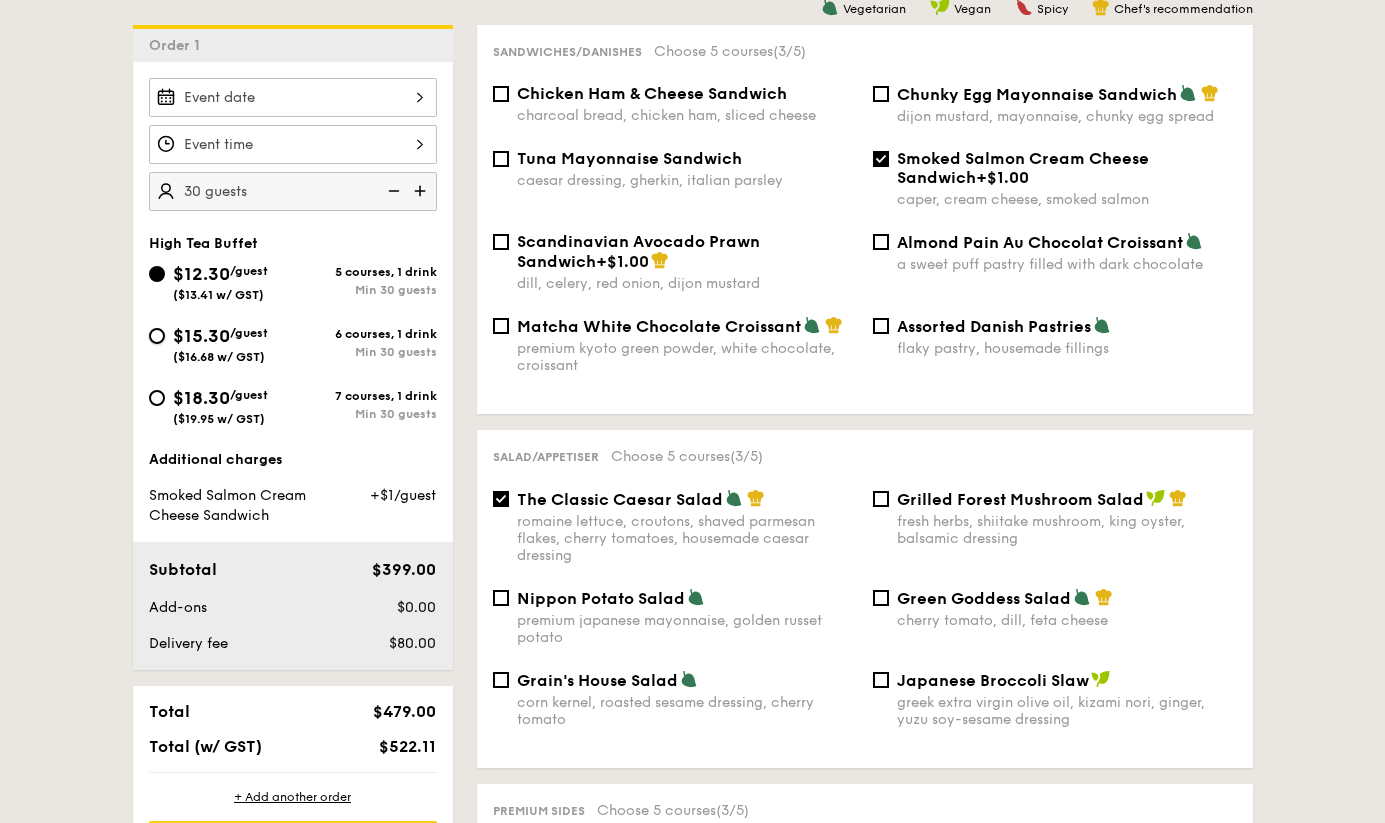 click on "$15.30
/guest
($16.68 w/ GST)
6 courses, 1 drink
Min 30 guests" at bounding box center [157, 336] 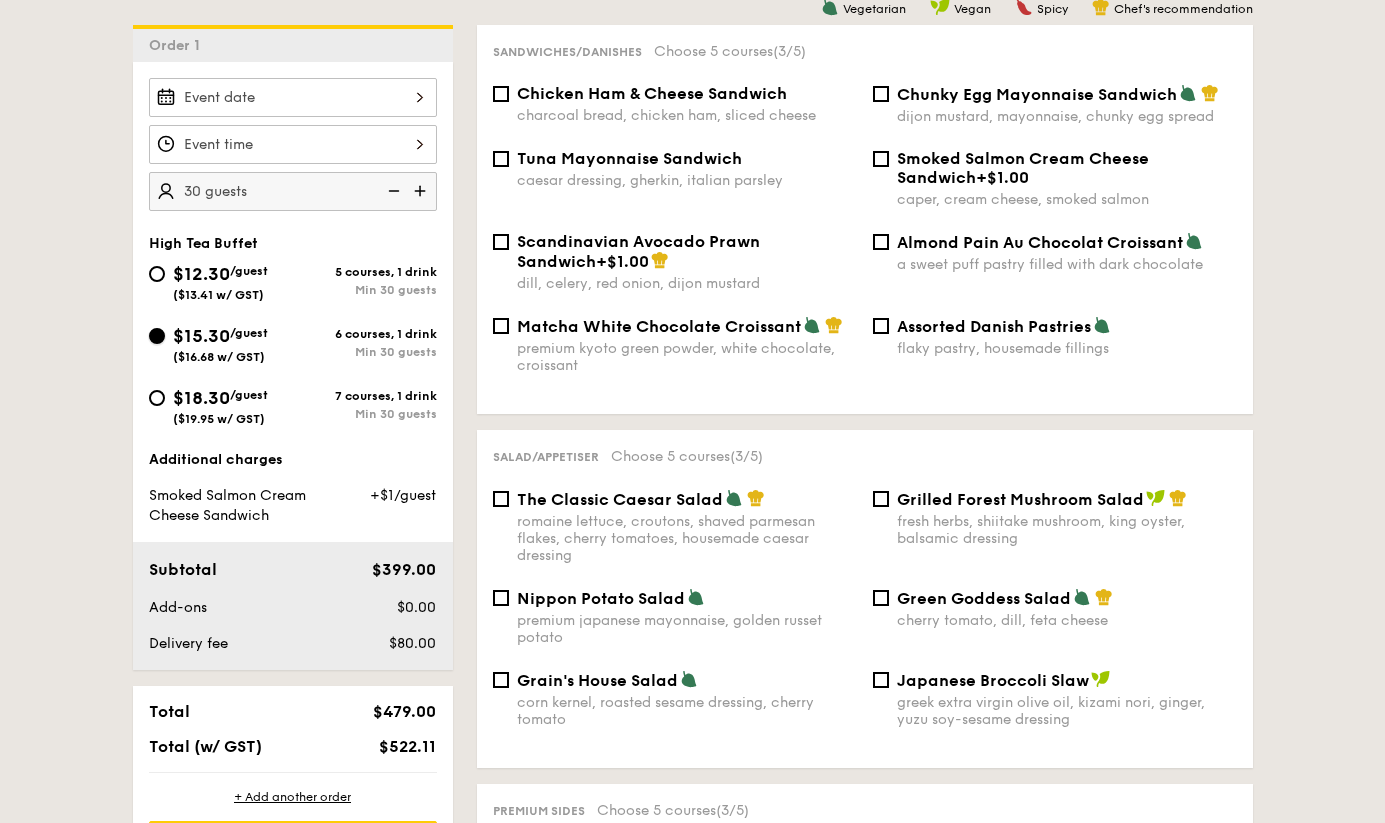 checkbox on "false" 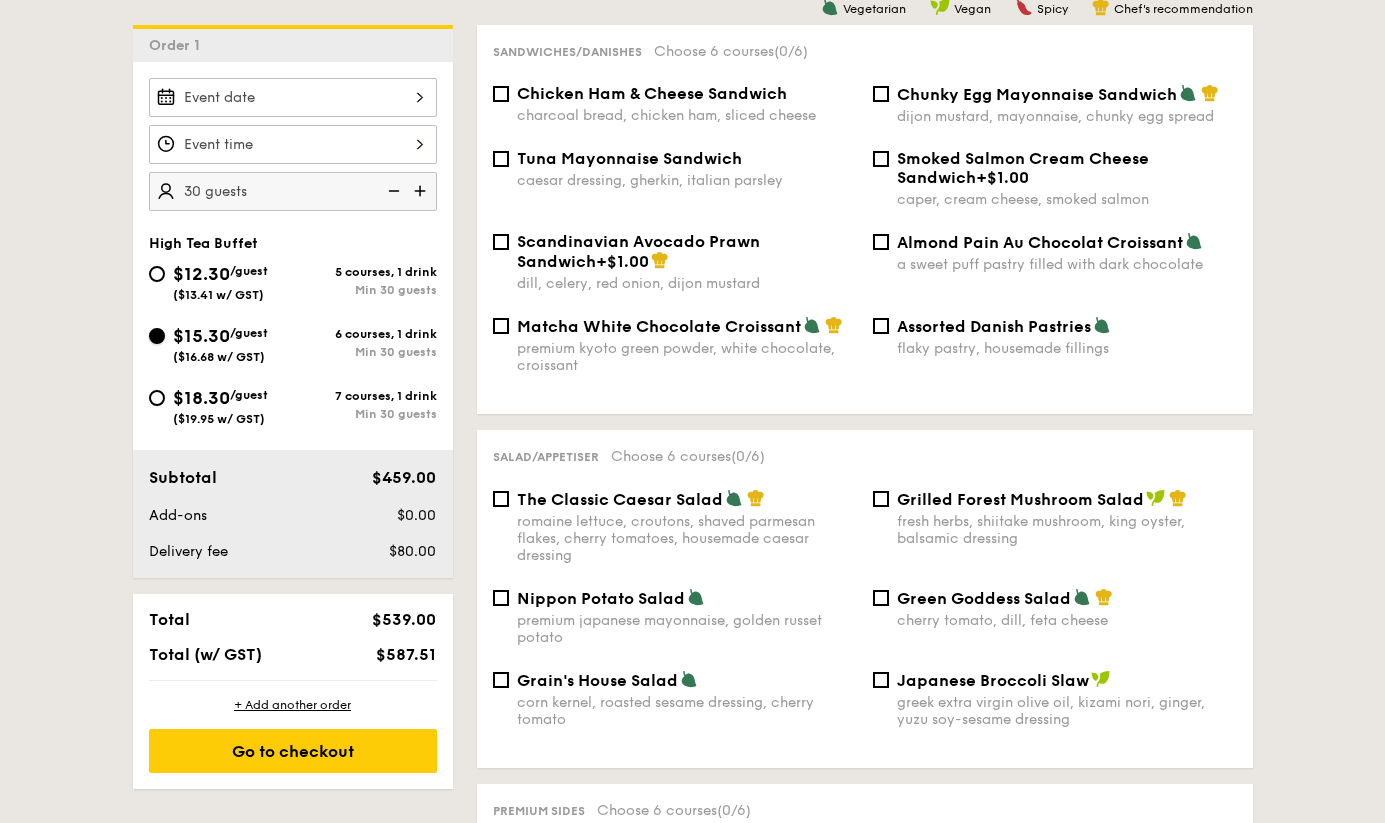 scroll, scrollTop: 458, scrollLeft: 0, axis: vertical 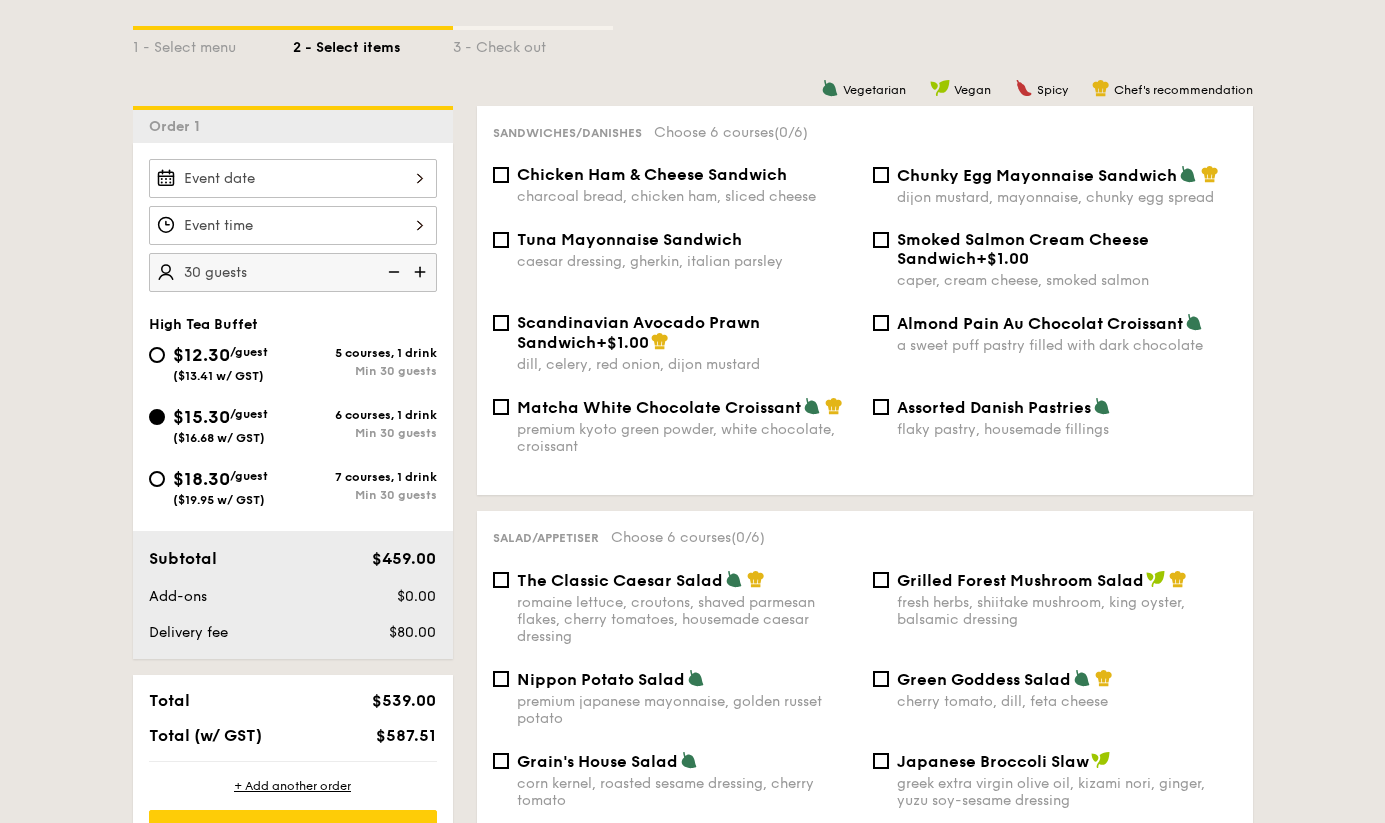 click on "charcoal bread, chicken ham, sliced cheese" at bounding box center [687, 196] 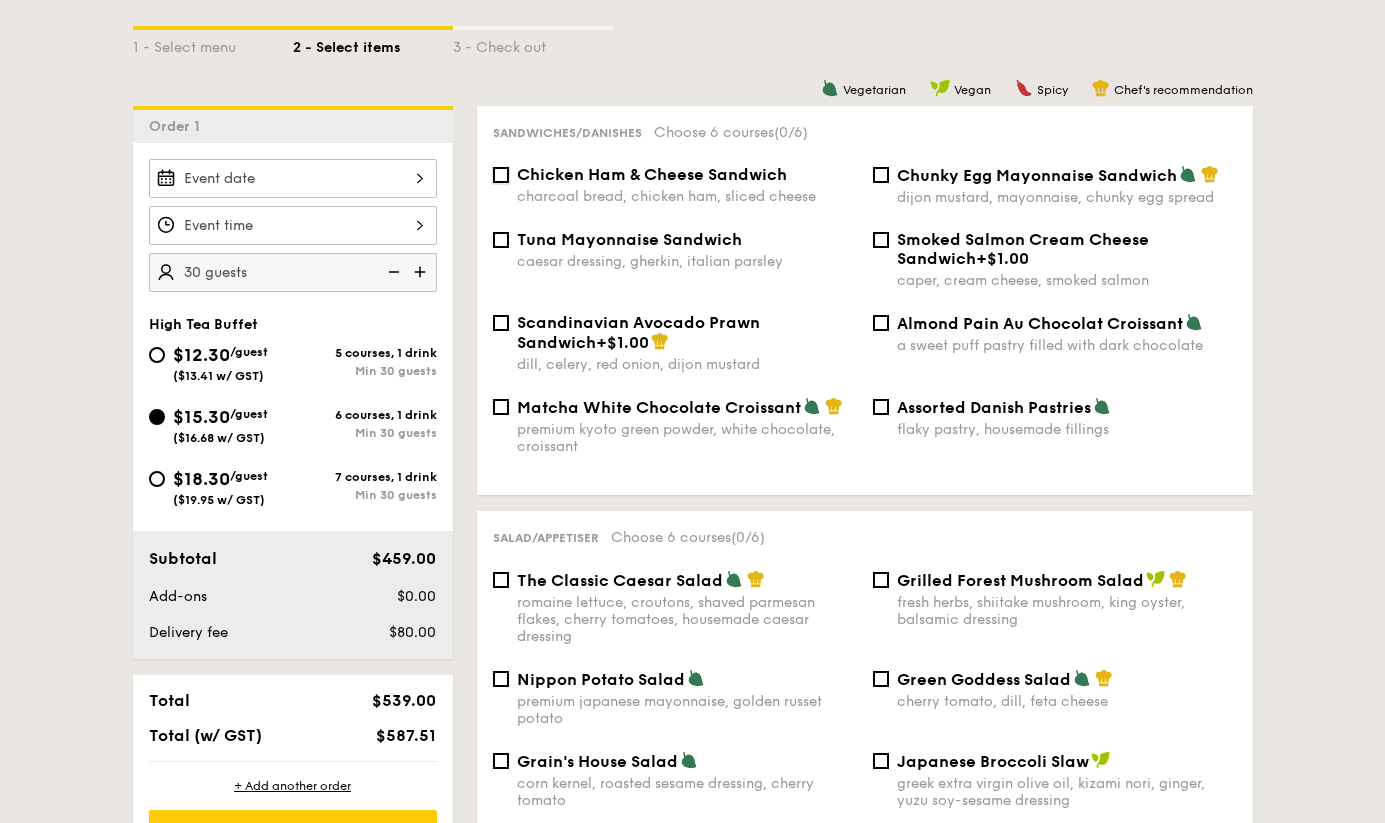 click on "Chicken Ham & Cheese Sandwich charcoal bread, chicken ham, sliced cheese" at bounding box center [501, 175] 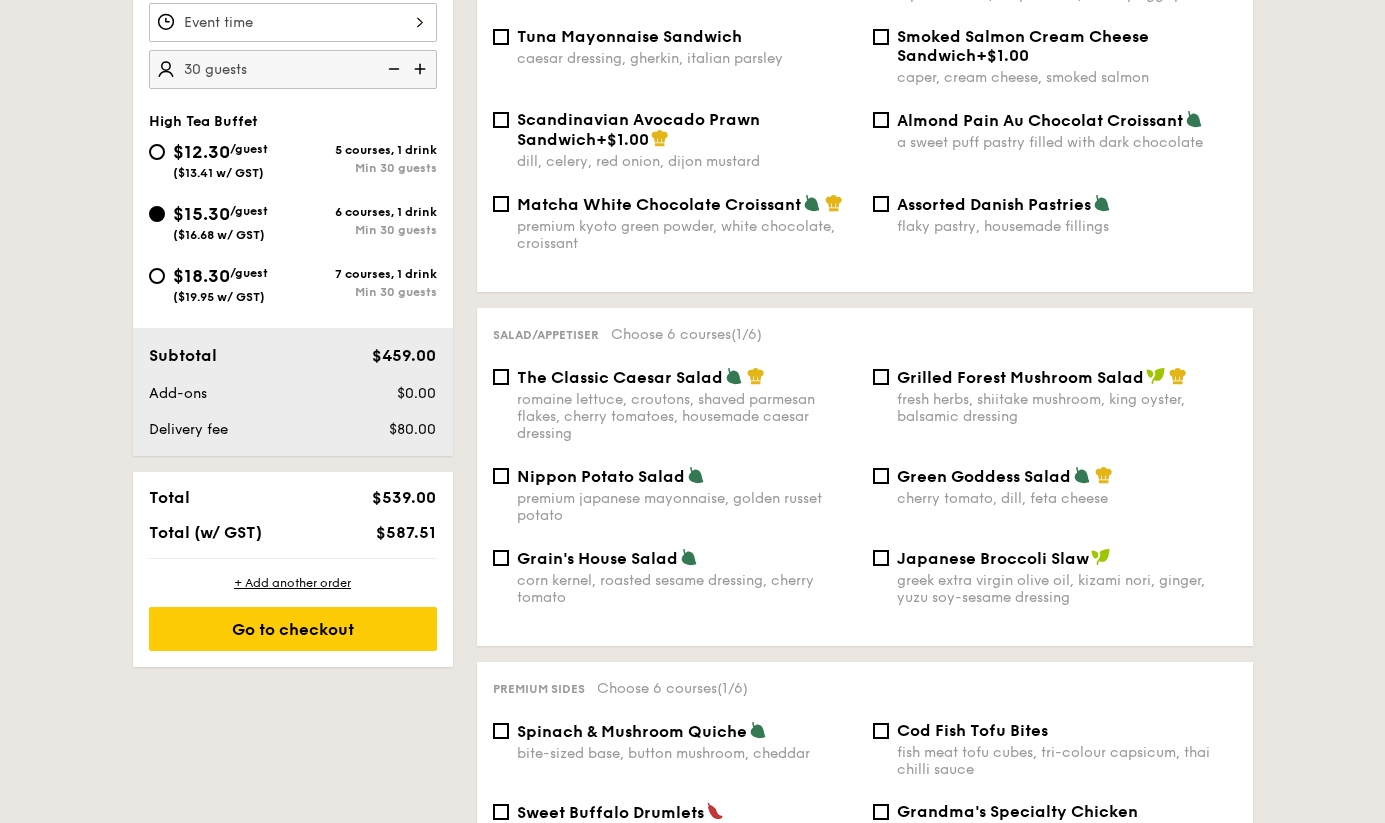 scroll, scrollTop: 666, scrollLeft: 0, axis: vertical 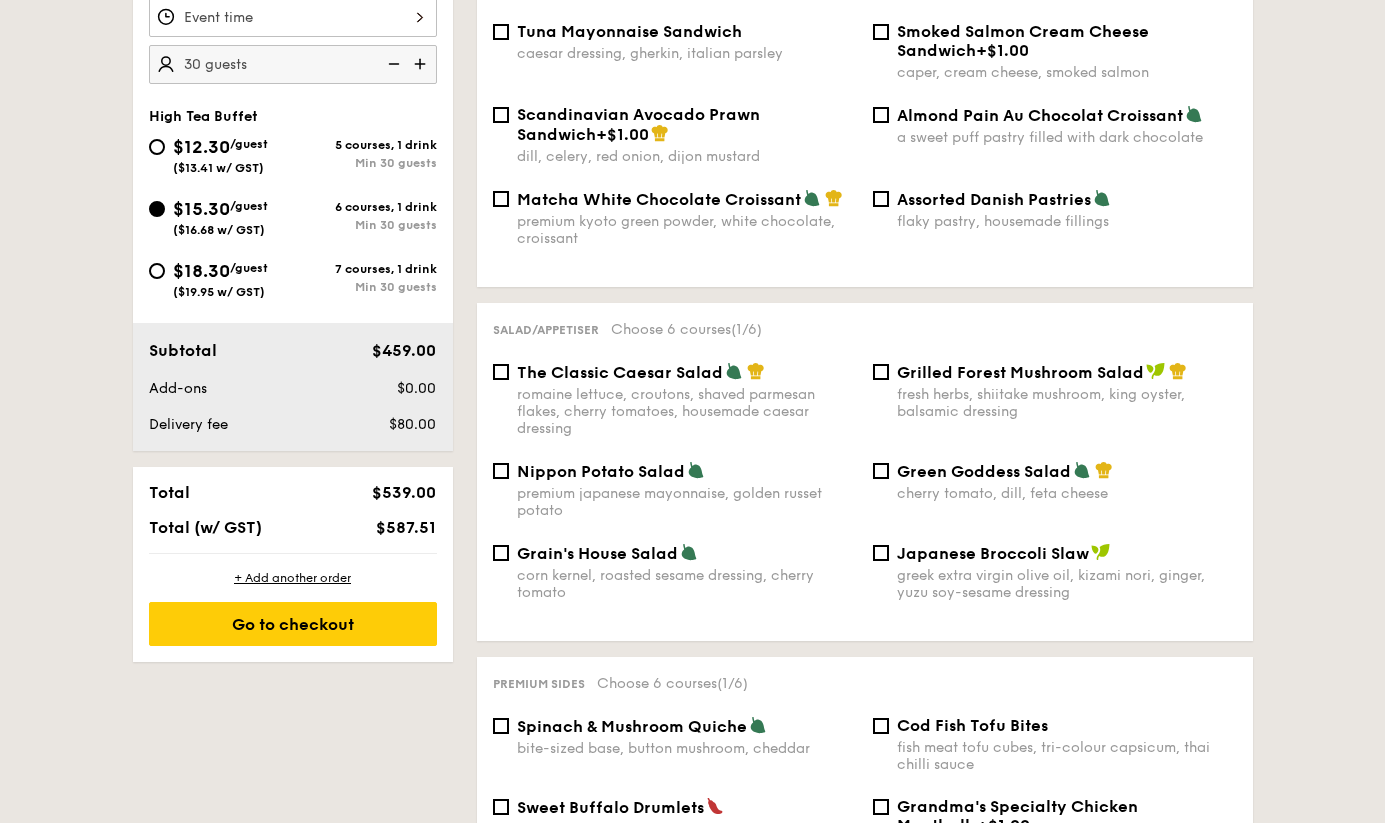 click on "The Classic Caesar Salad" at bounding box center (620, 372) 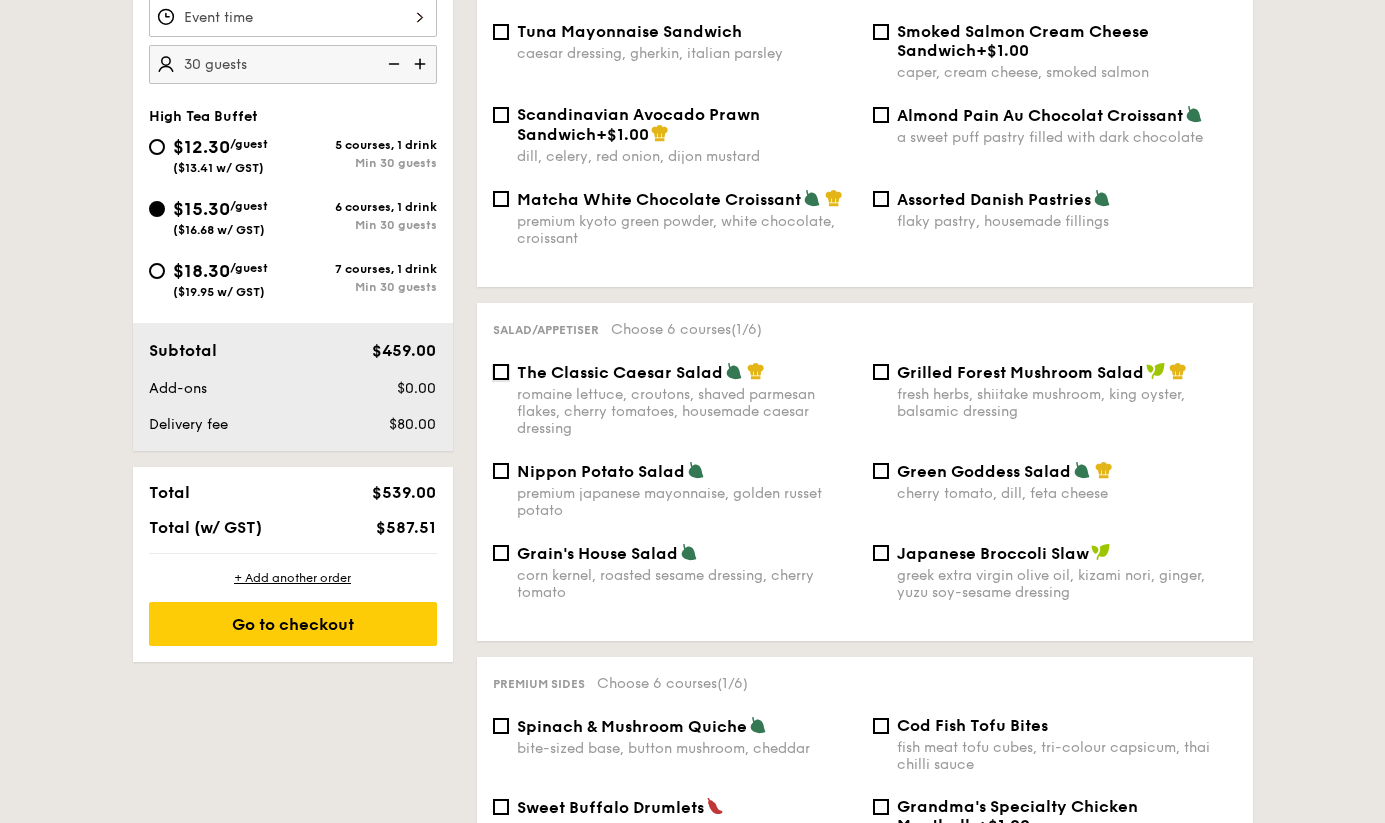 click on "The Classic Caesar Salad romaine lettuce, croutons, shaved parmesan flakes, cherry tomatoes, housemade caesar dressing" at bounding box center [501, 372] 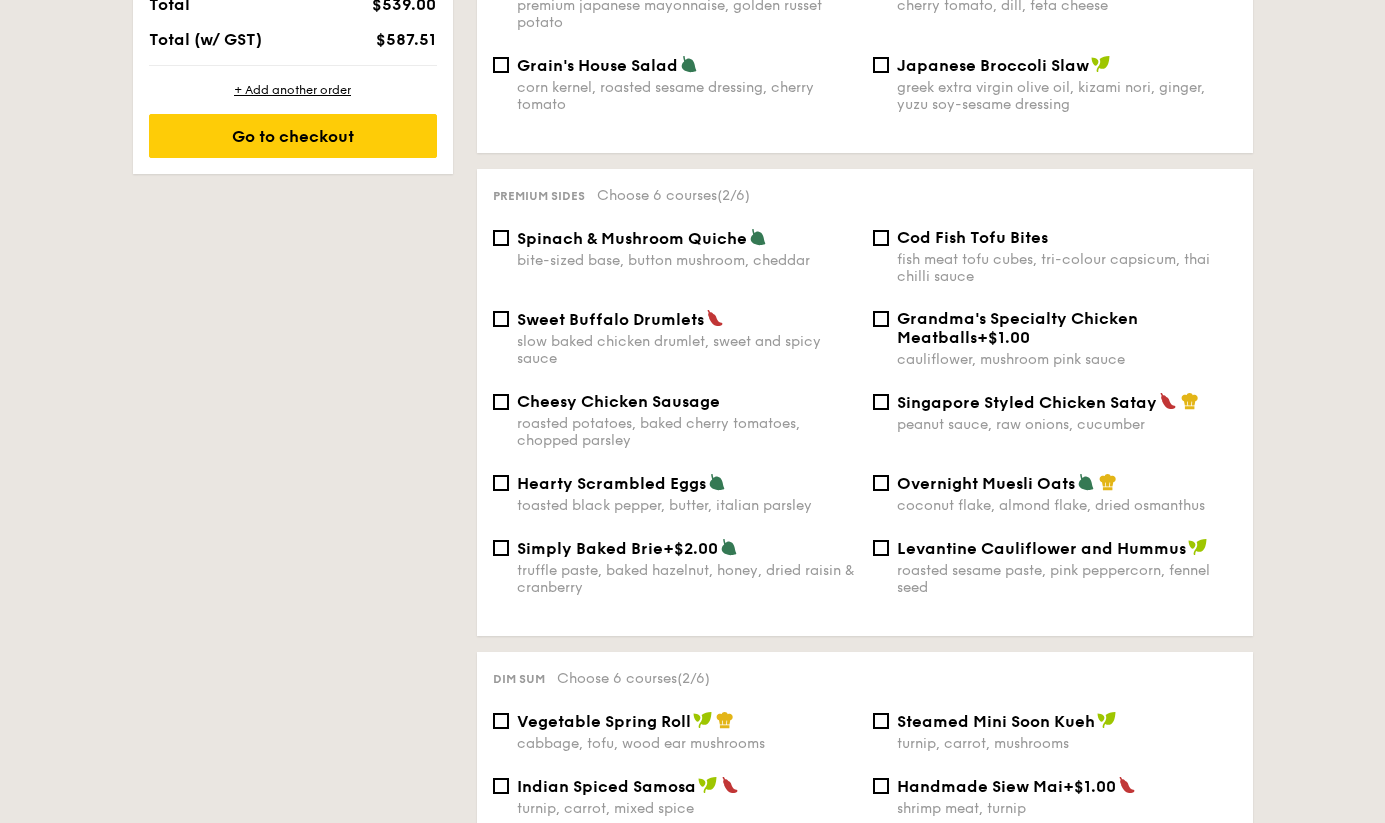 scroll, scrollTop: 1154, scrollLeft: 0, axis: vertical 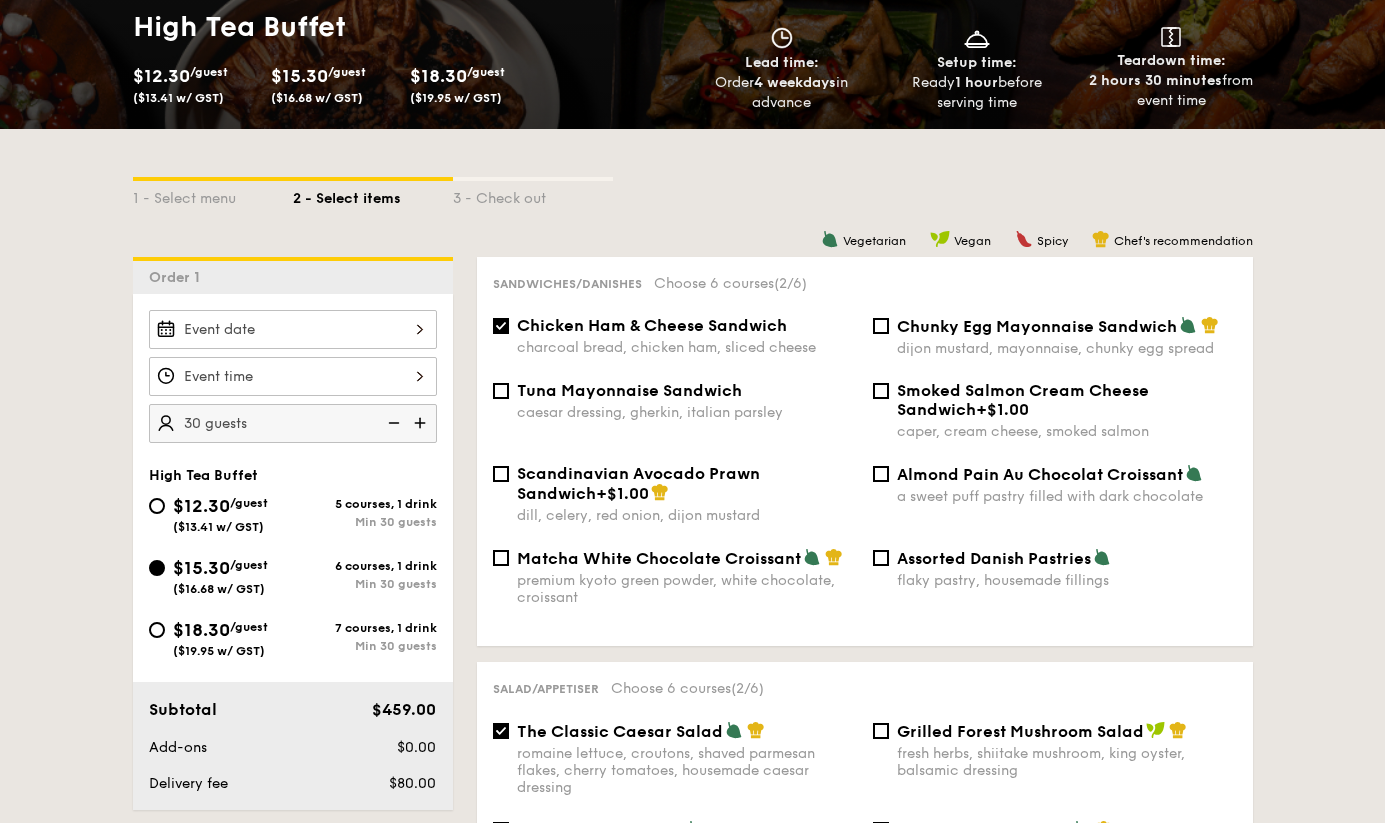 click at bounding box center (293, 329) 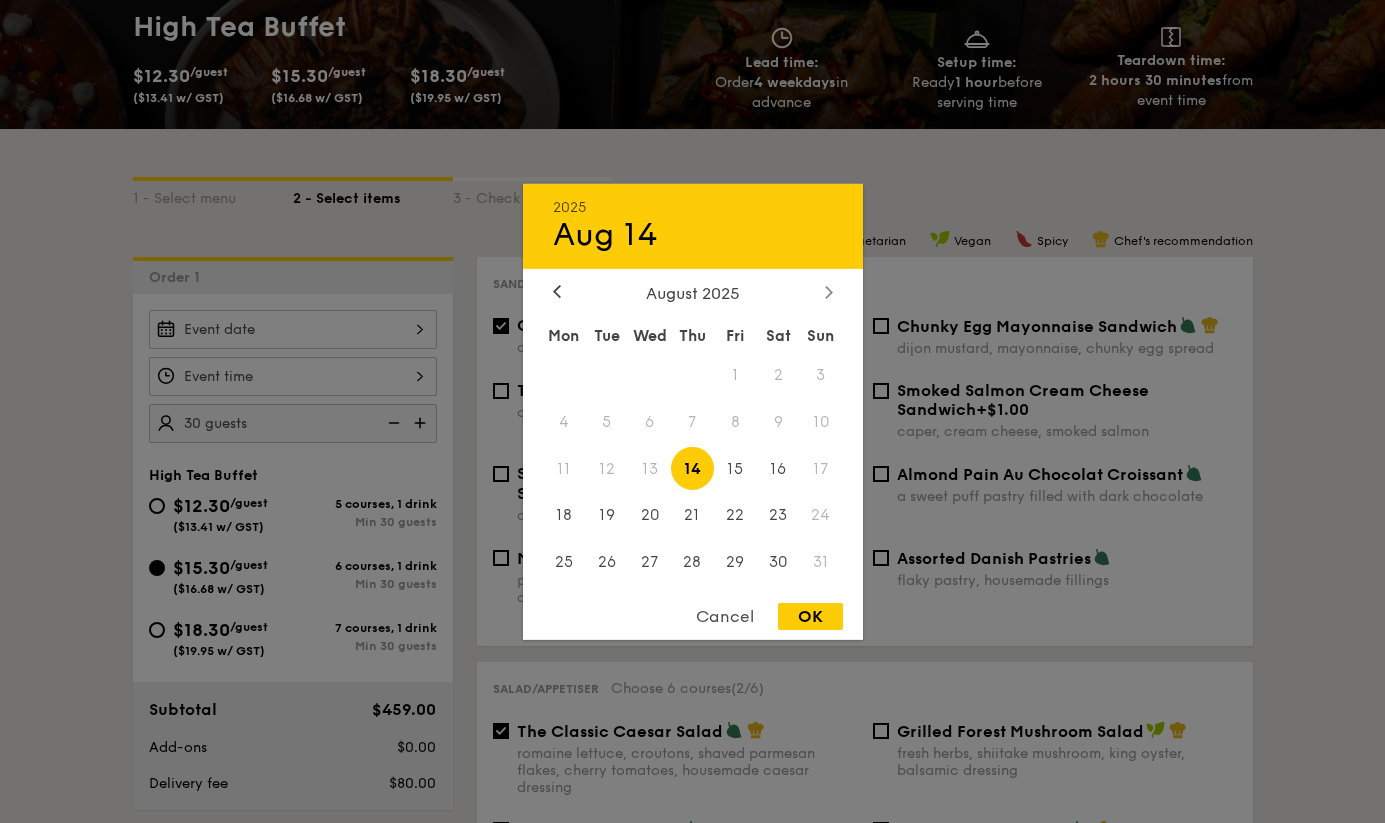 click at bounding box center [829, 292] 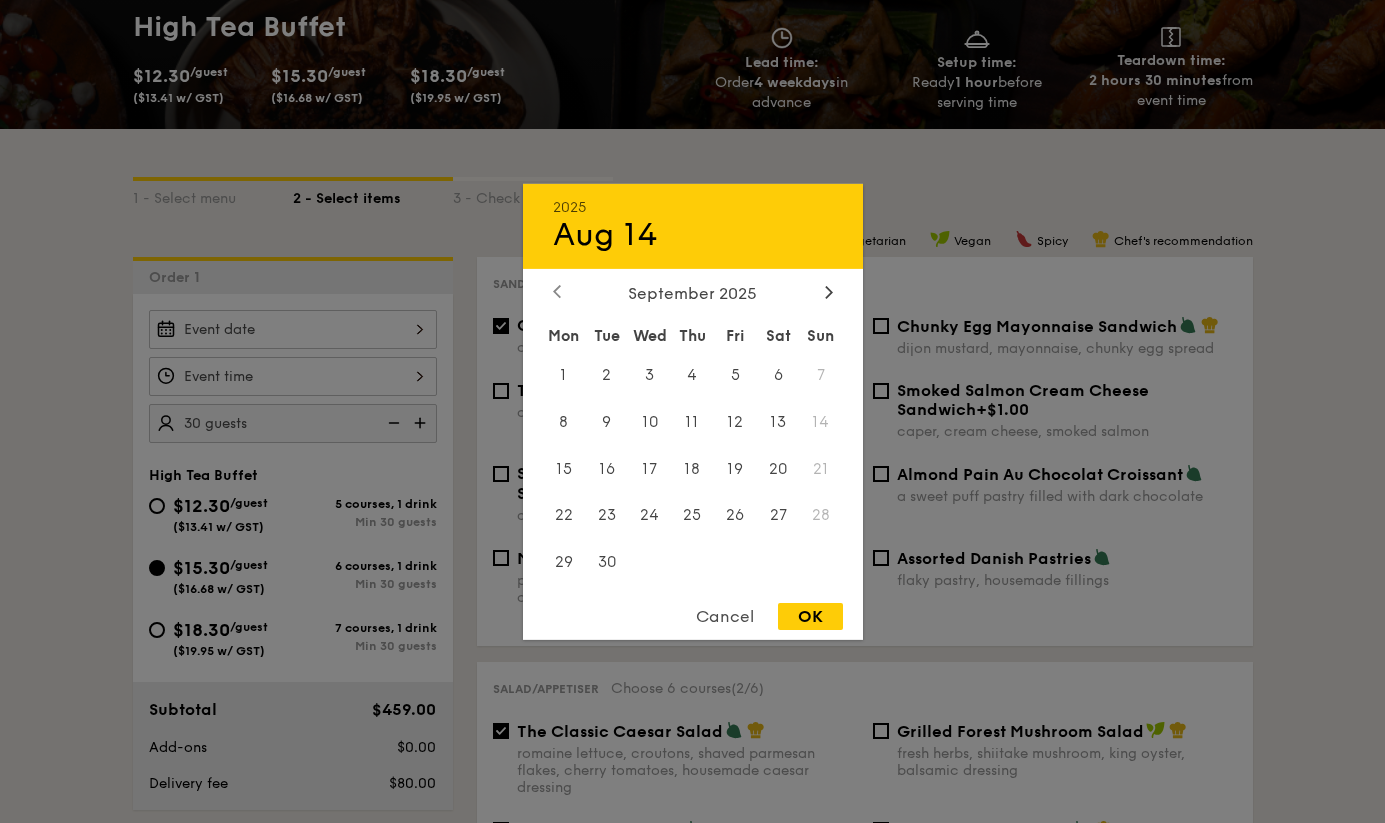 click 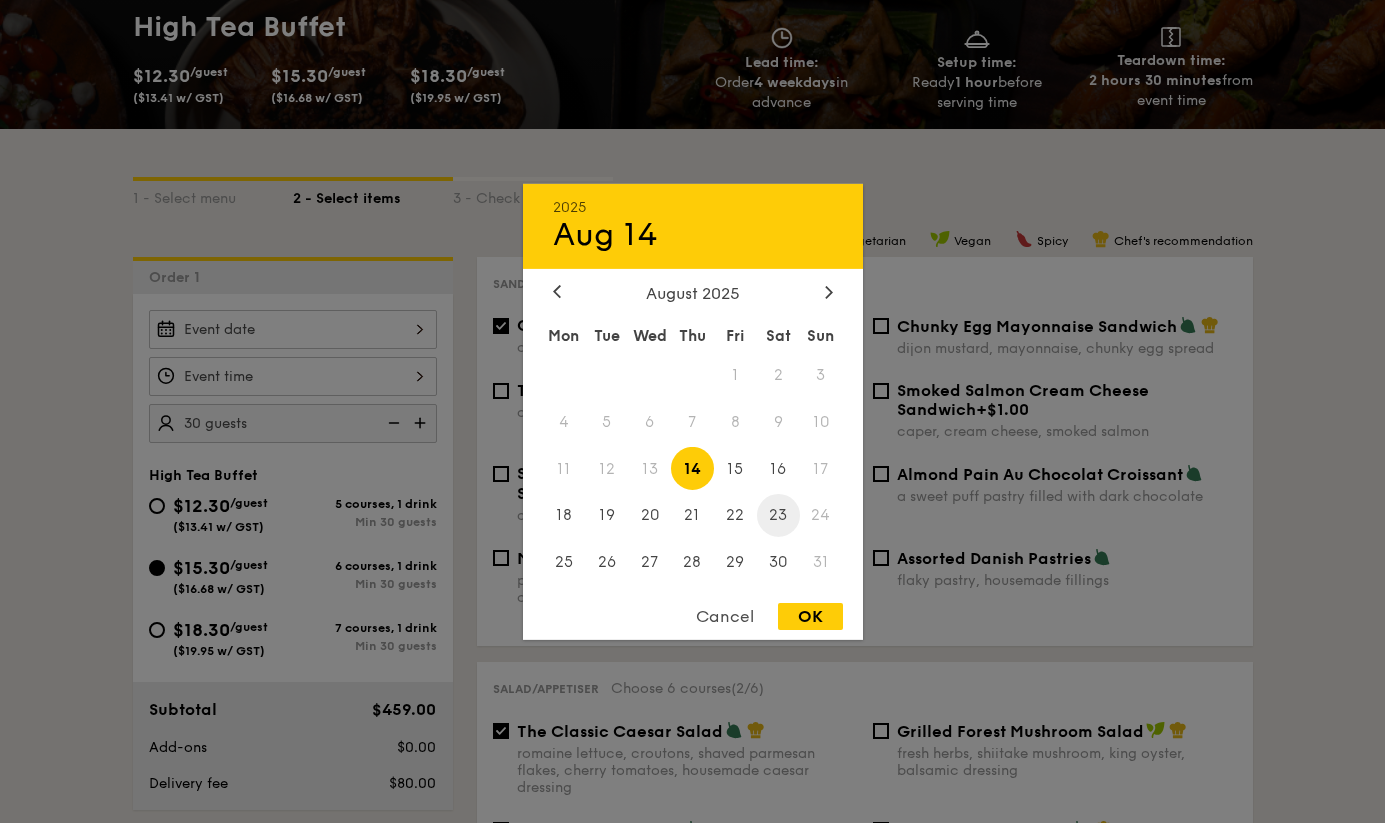 click on "23" at bounding box center [778, 515] 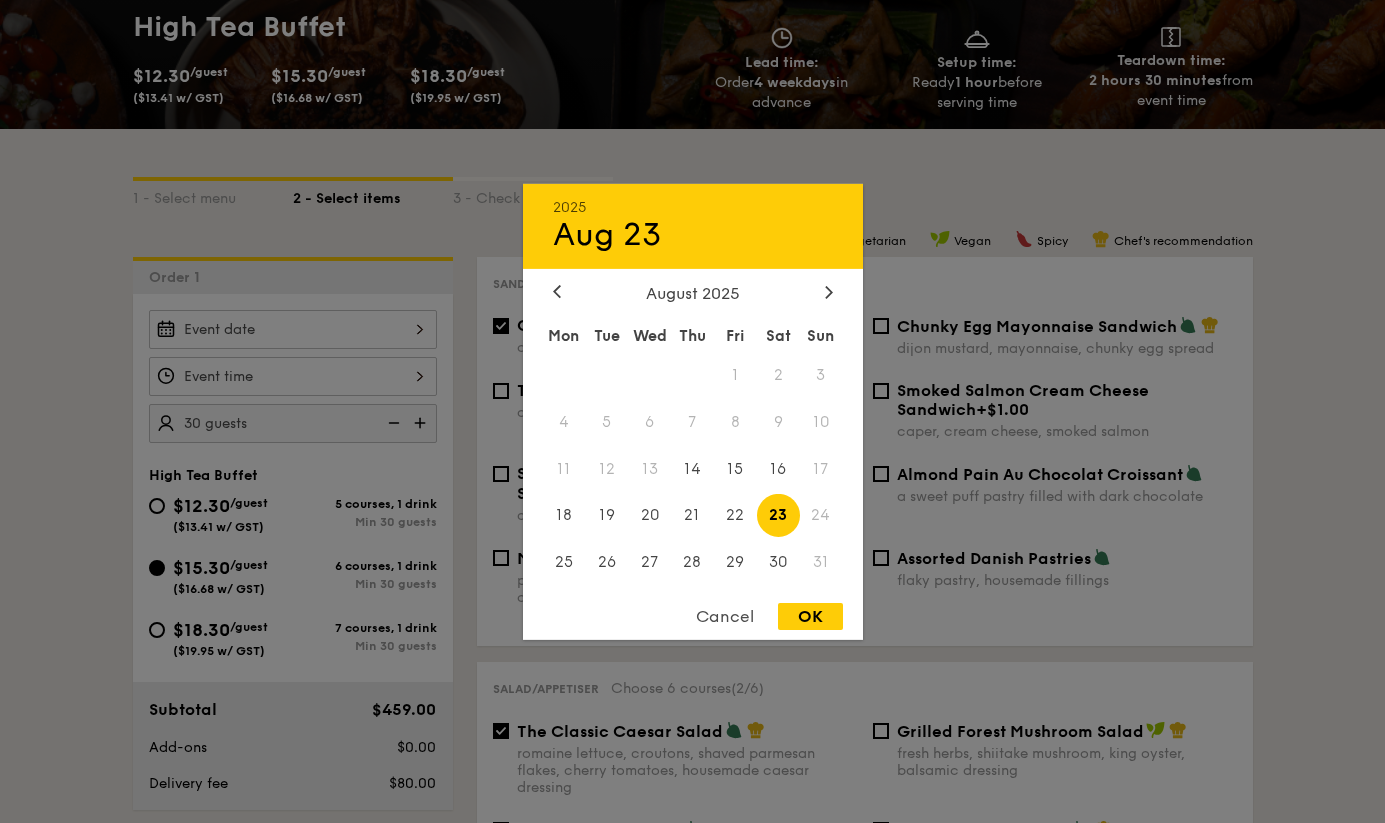 click on "24" at bounding box center [821, 515] 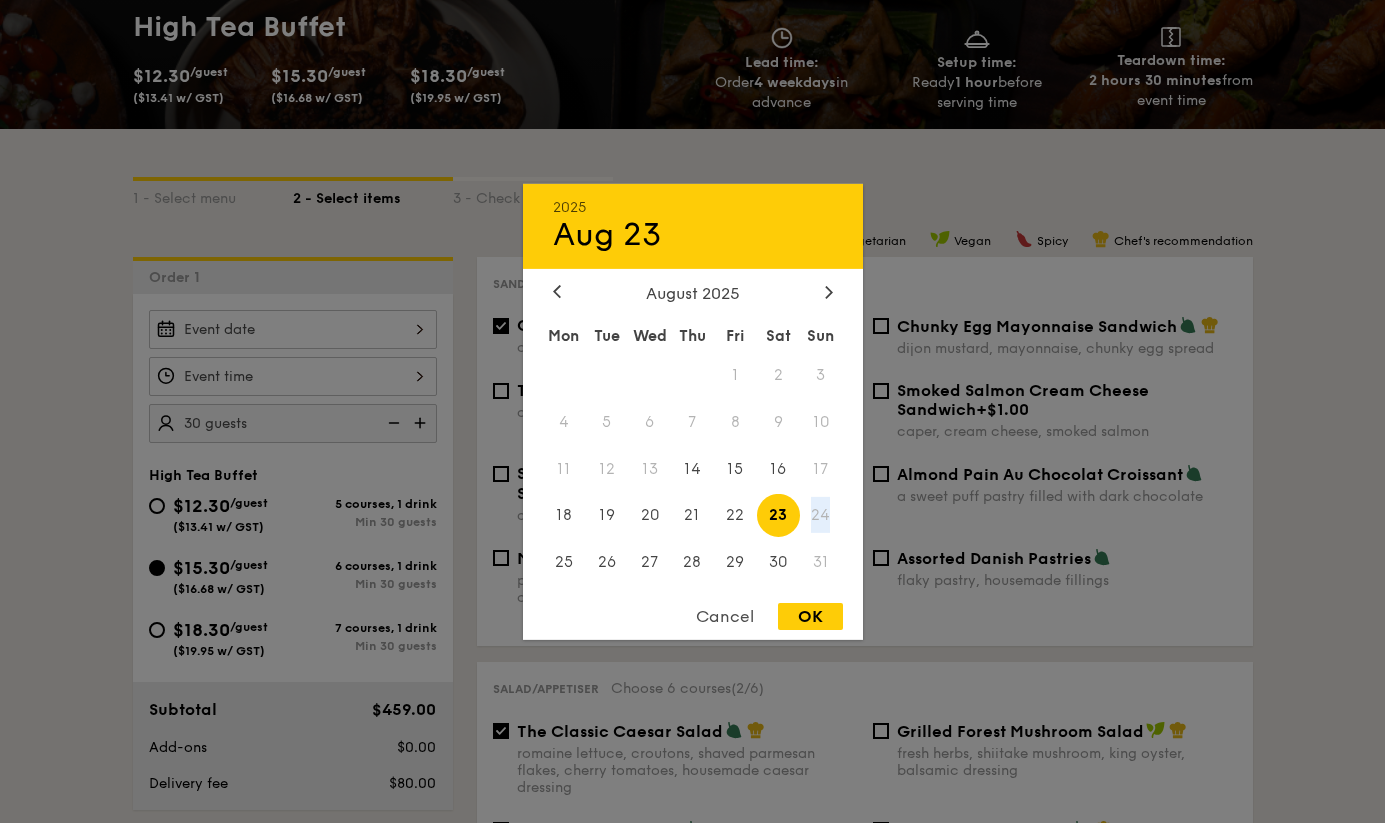 click on "24" at bounding box center (821, 515) 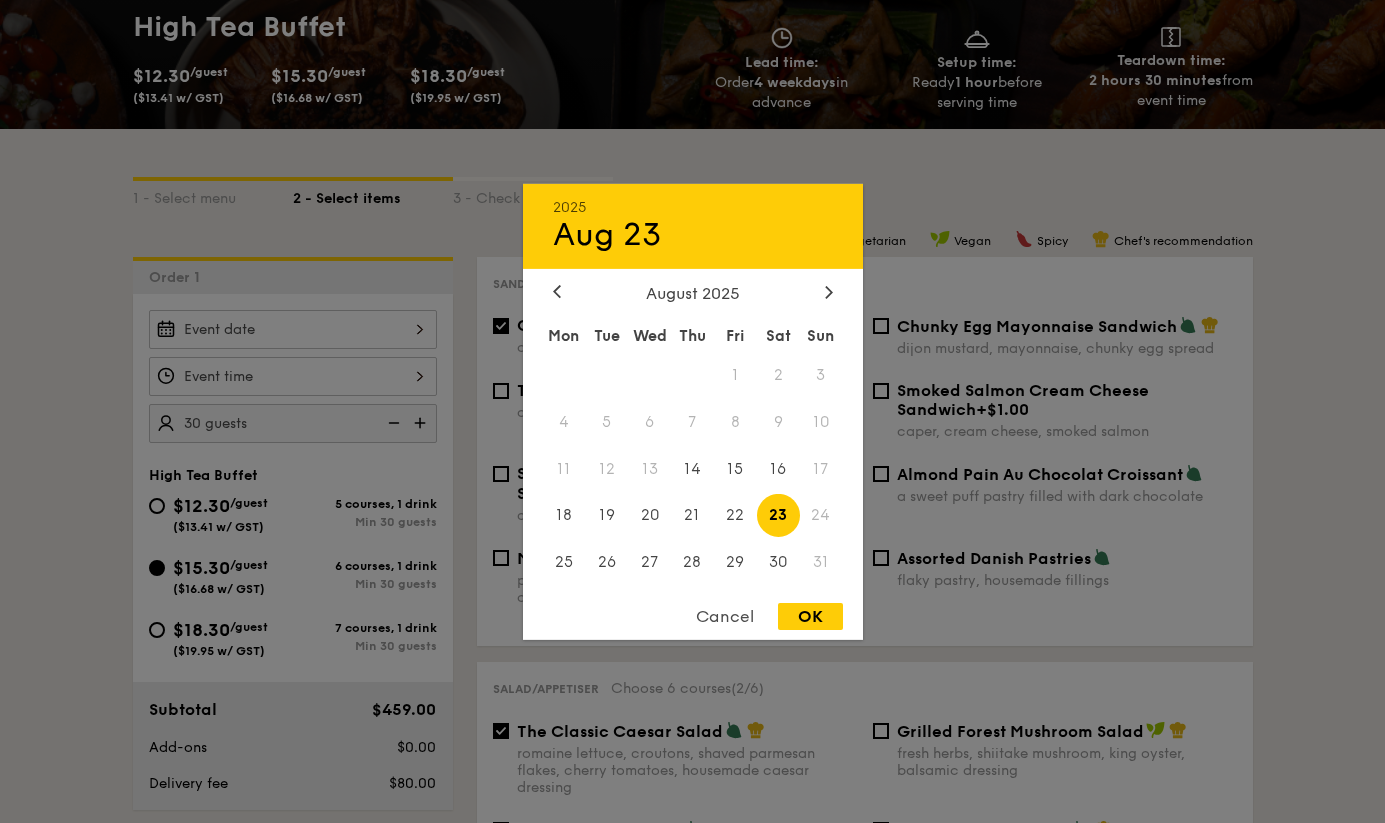 click on "Cancel" at bounding box center [725, 616] 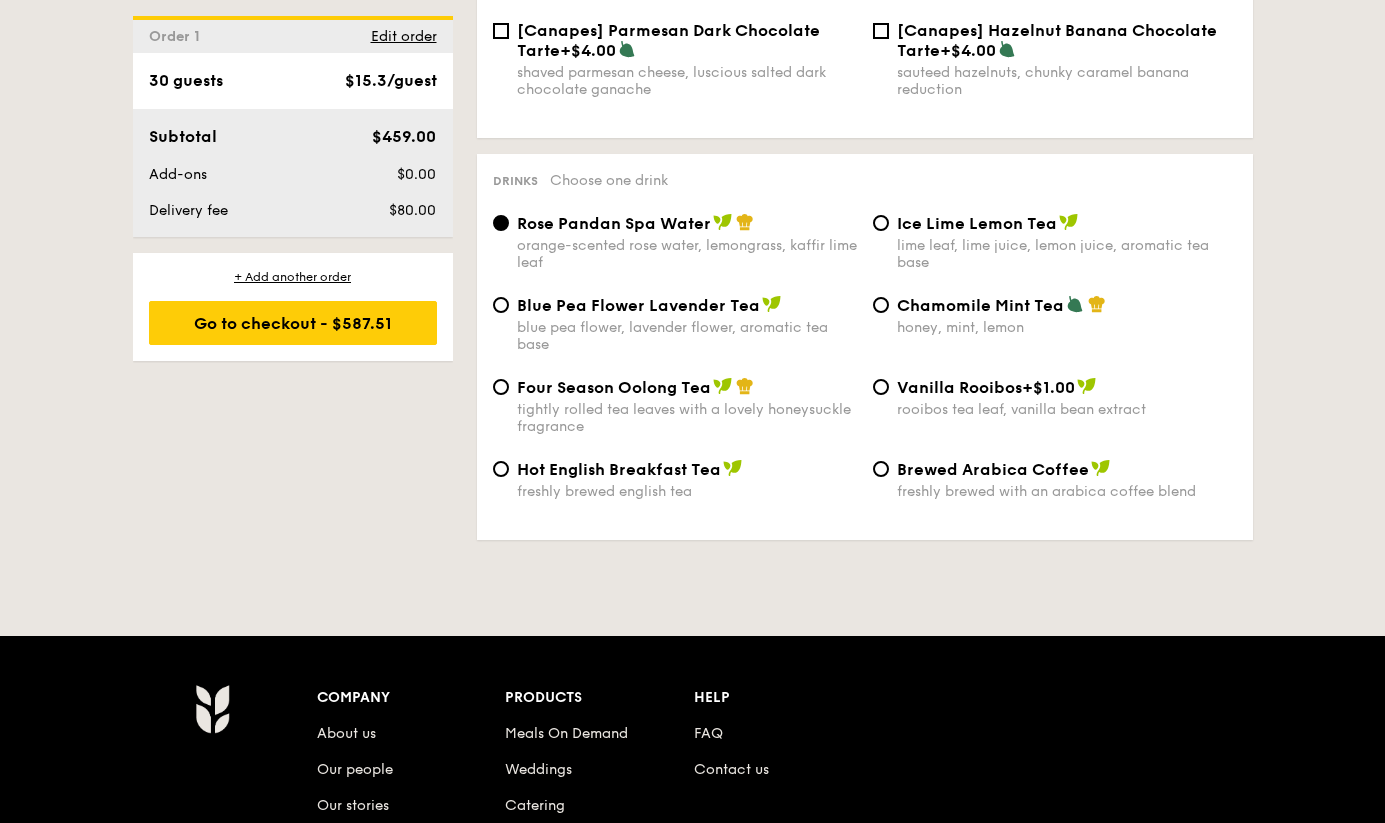 scroll, scrollTop: 3548, scrollLeft: 0, axis: vertical 